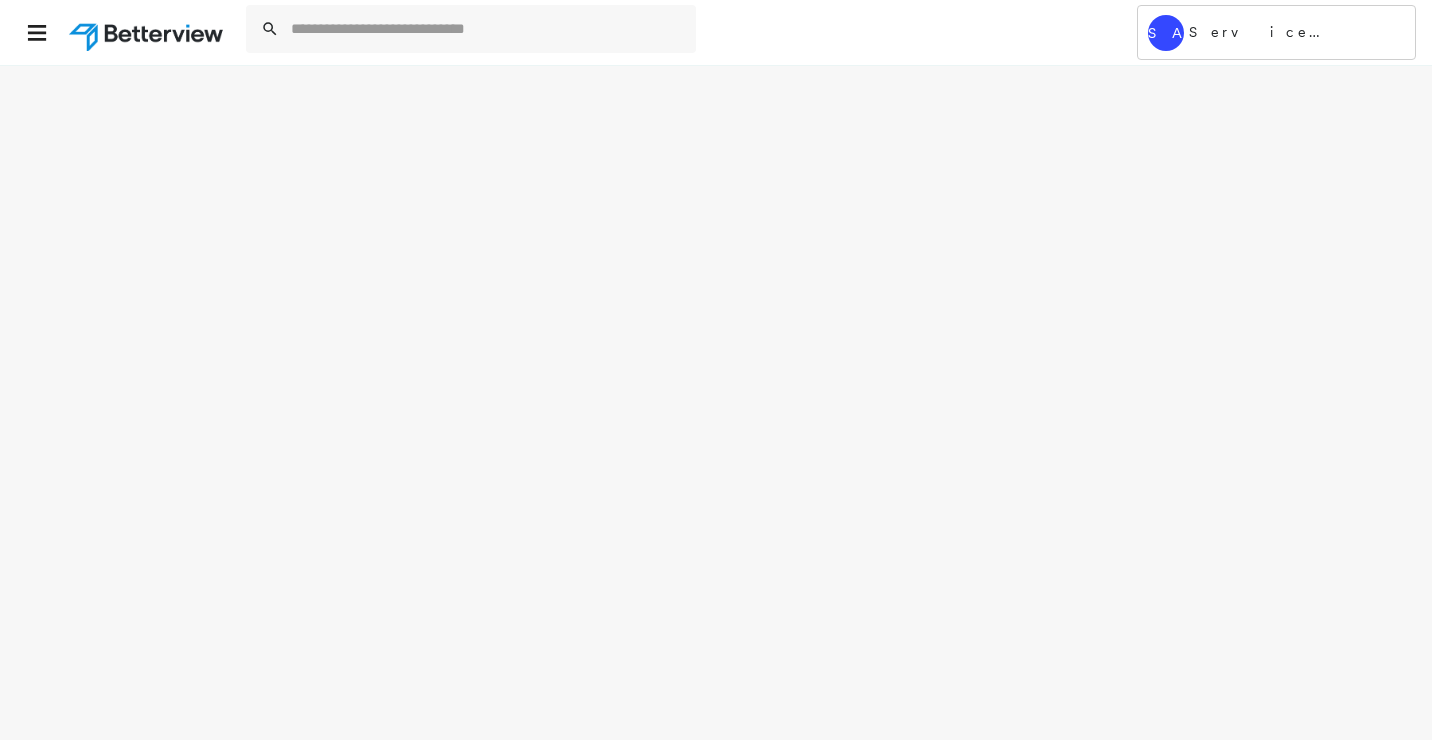 scroll, scrollTop: 0, scrollLeft: 0, axis: both 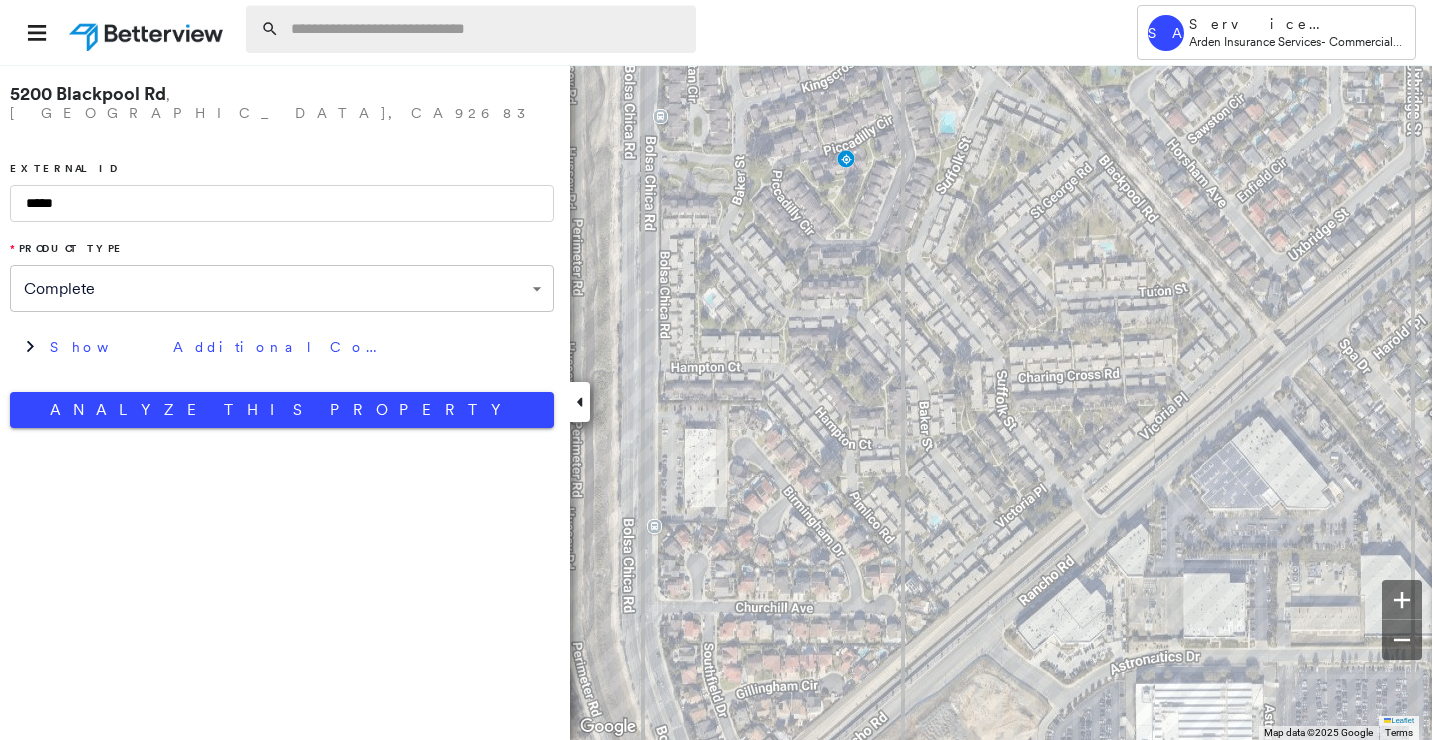 click at bounding box center [487, 29] 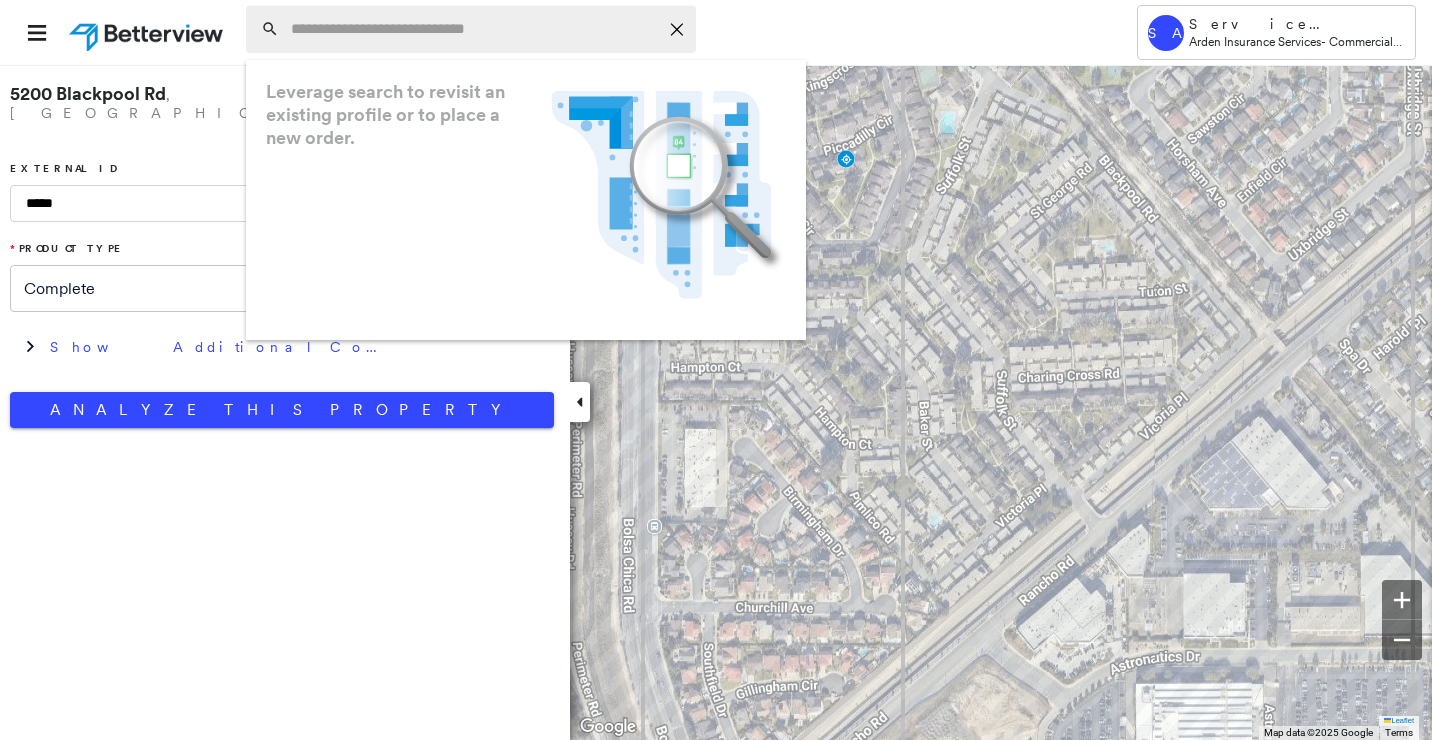 paste on "**********" 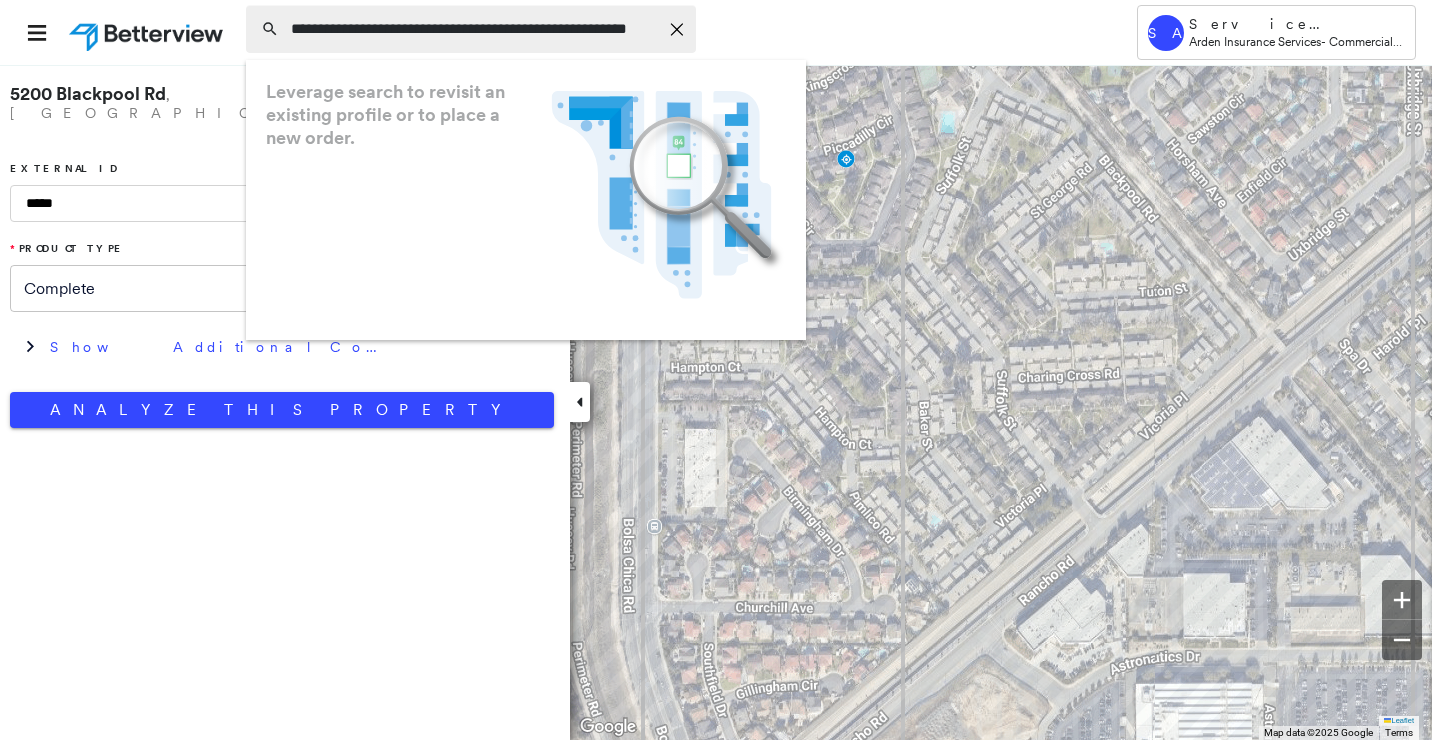 scroll, scrollTop: 0, scrollLeft: 15, axis: horizontal 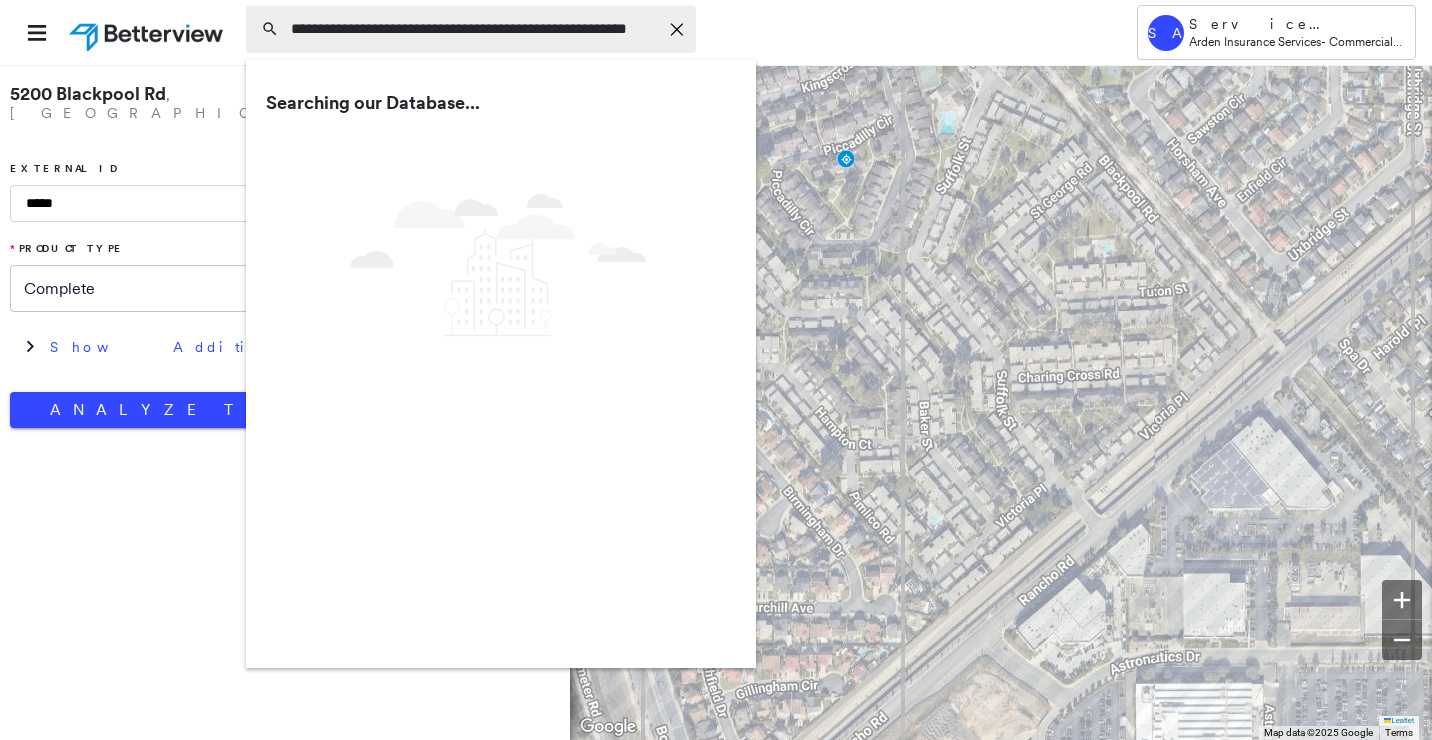 drag, startPoint x: 542, startPoint y: 25, endPoint x: 689, endPoint y: 45, distance: 148.35431 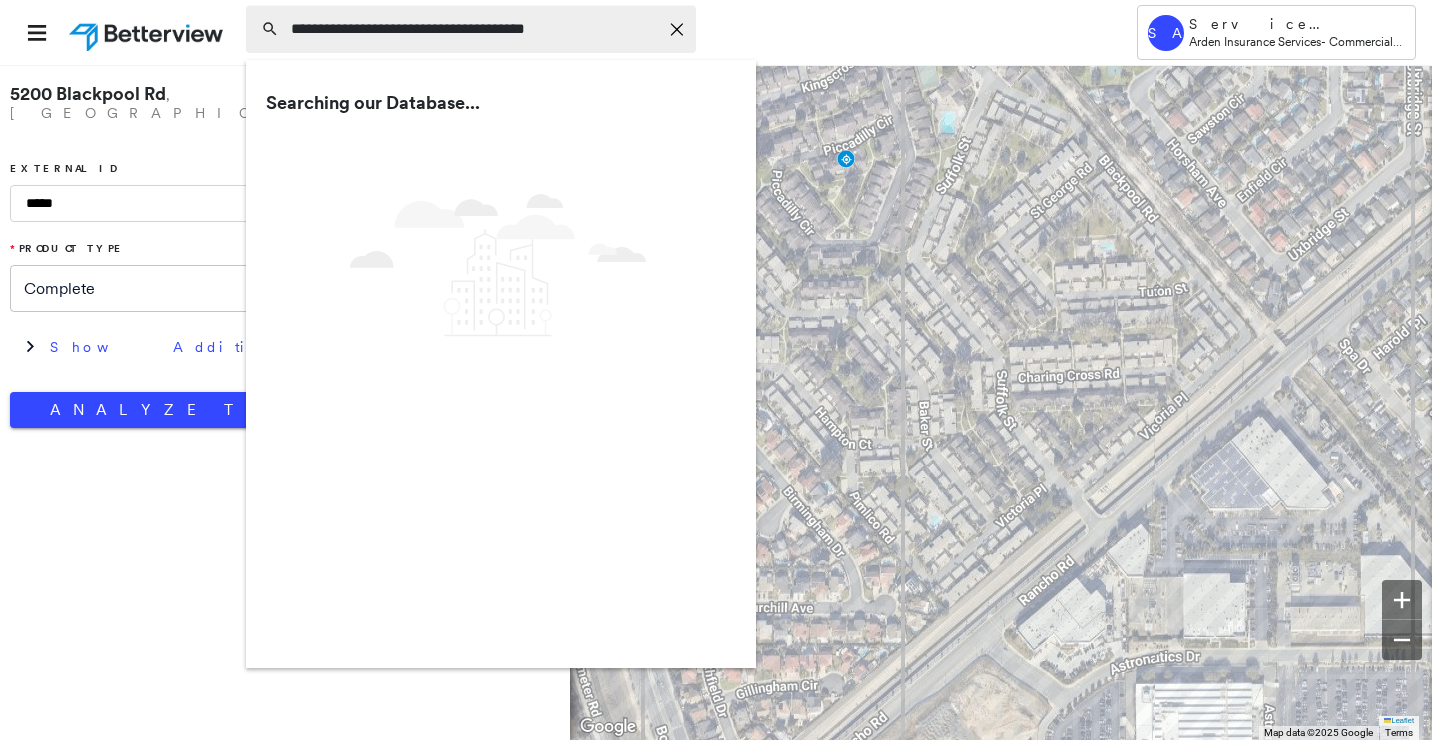 scroll, scrollTop: 0, scrollLeft: 0, axis: both 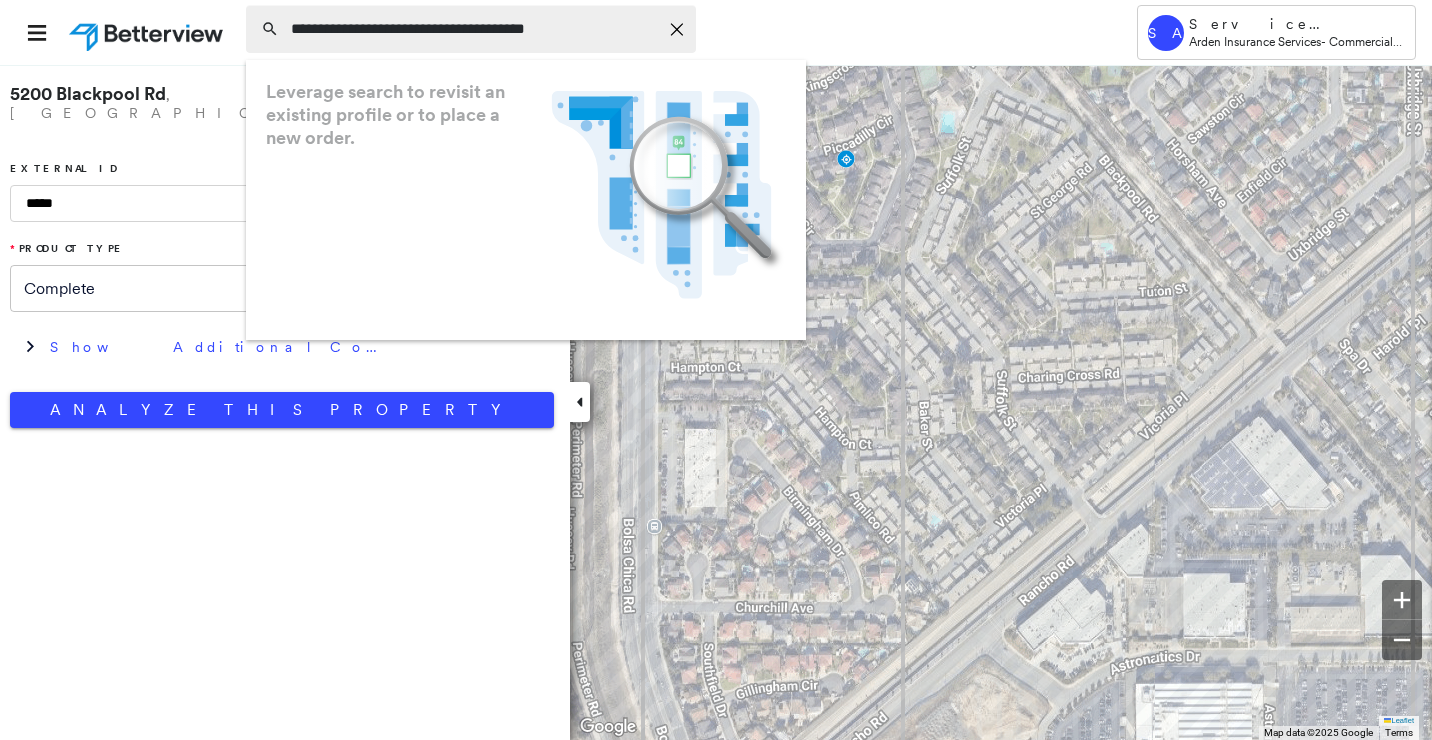 click on "**********" at bounding box center (474, 29) 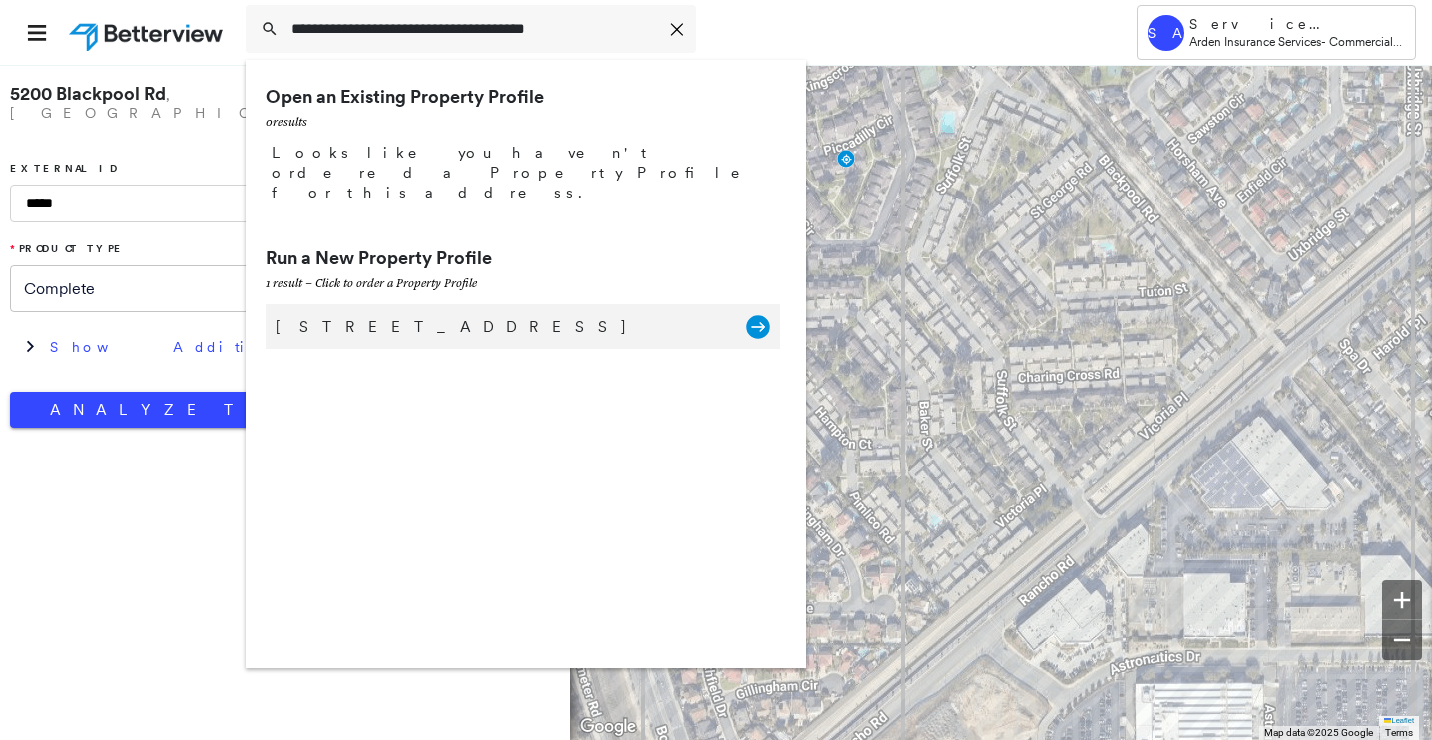 type on "**********" 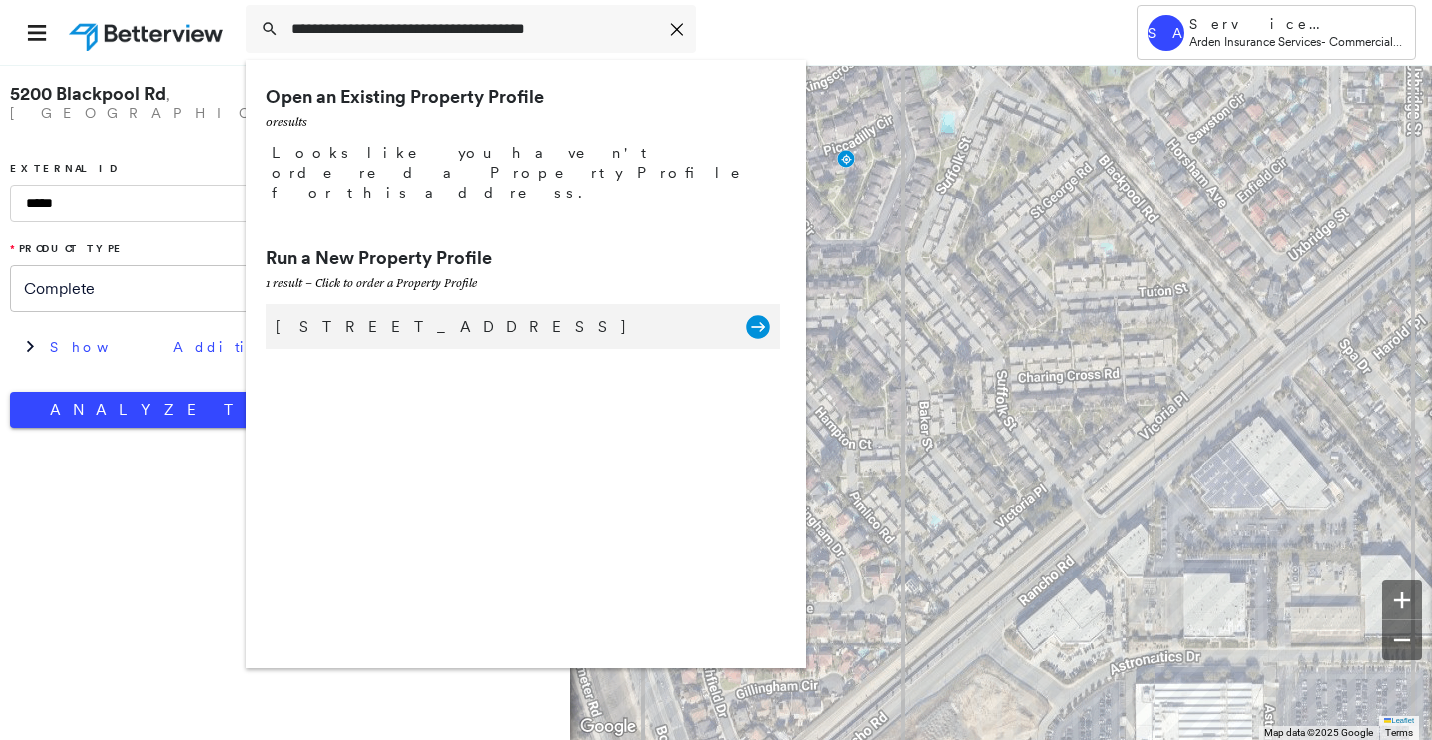 click on "[STREET_ADDRESS]" at bounding box center (501, 327) 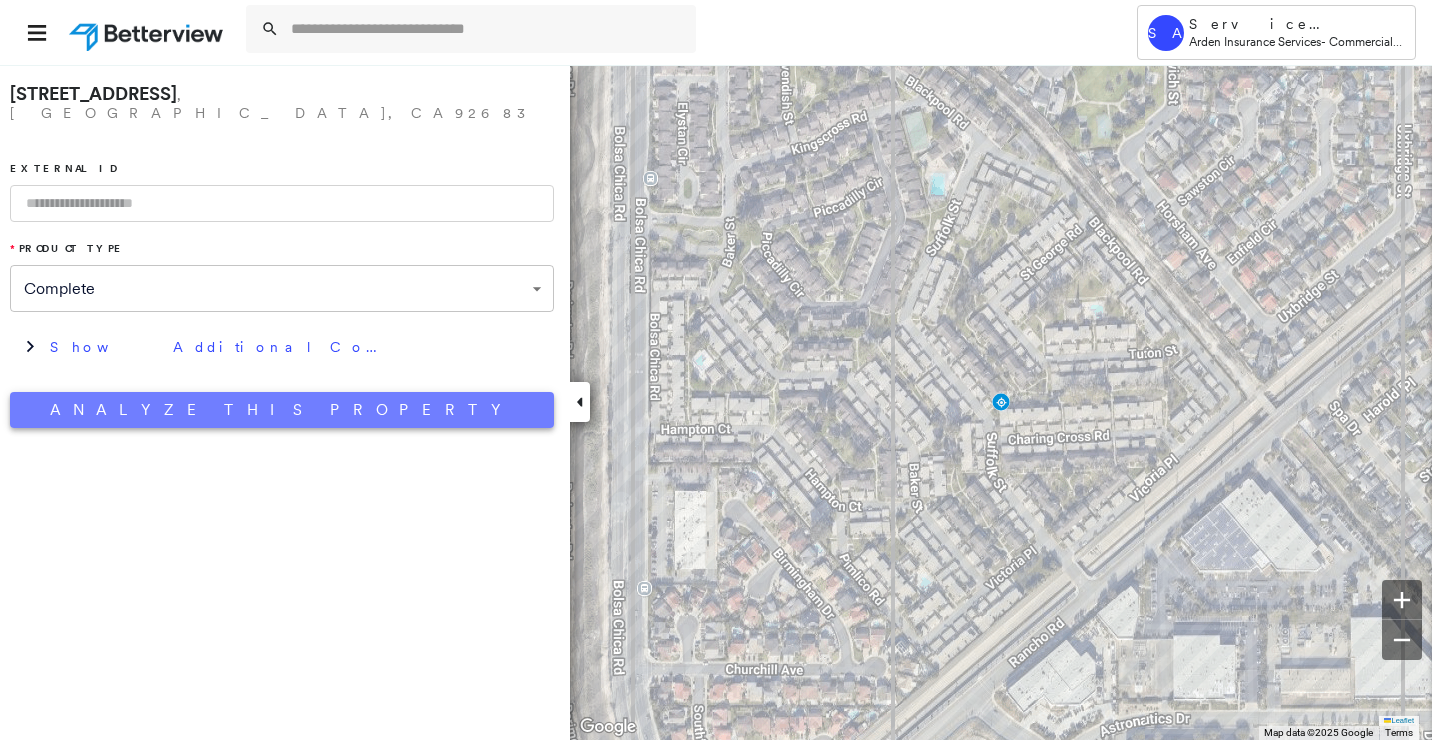 click on "Analyze This Property" at bounding box center (282, 410) 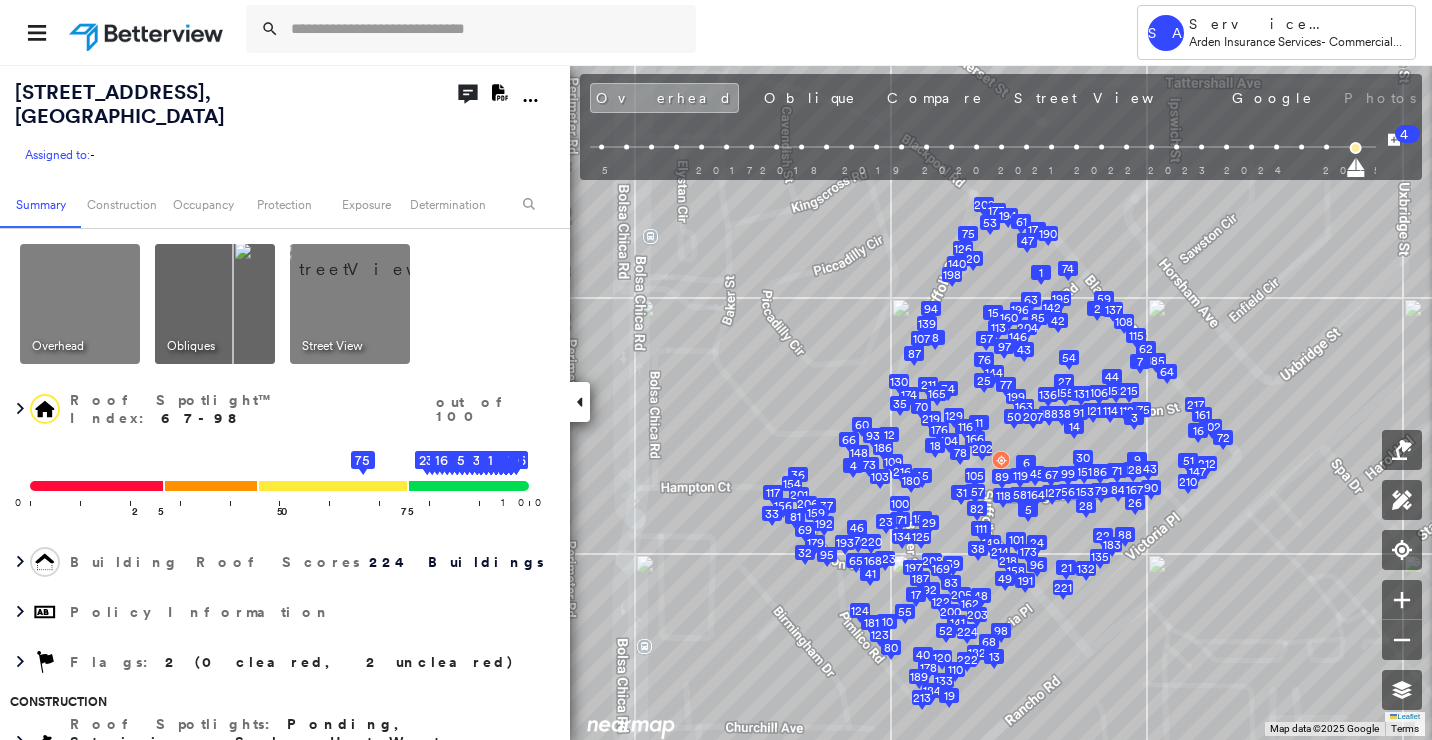 click 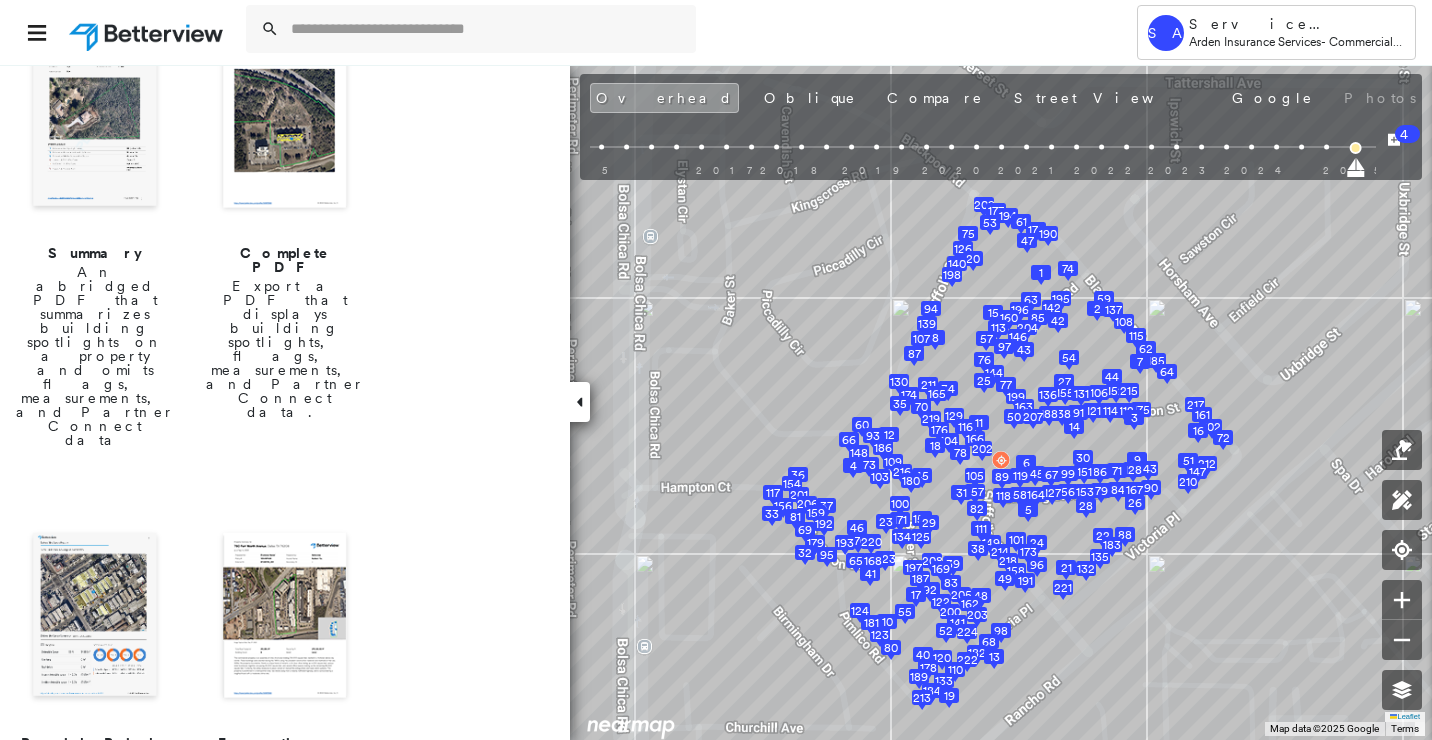 scroll, scrollTop: 100, scrollLeft: 0, axis: vertical 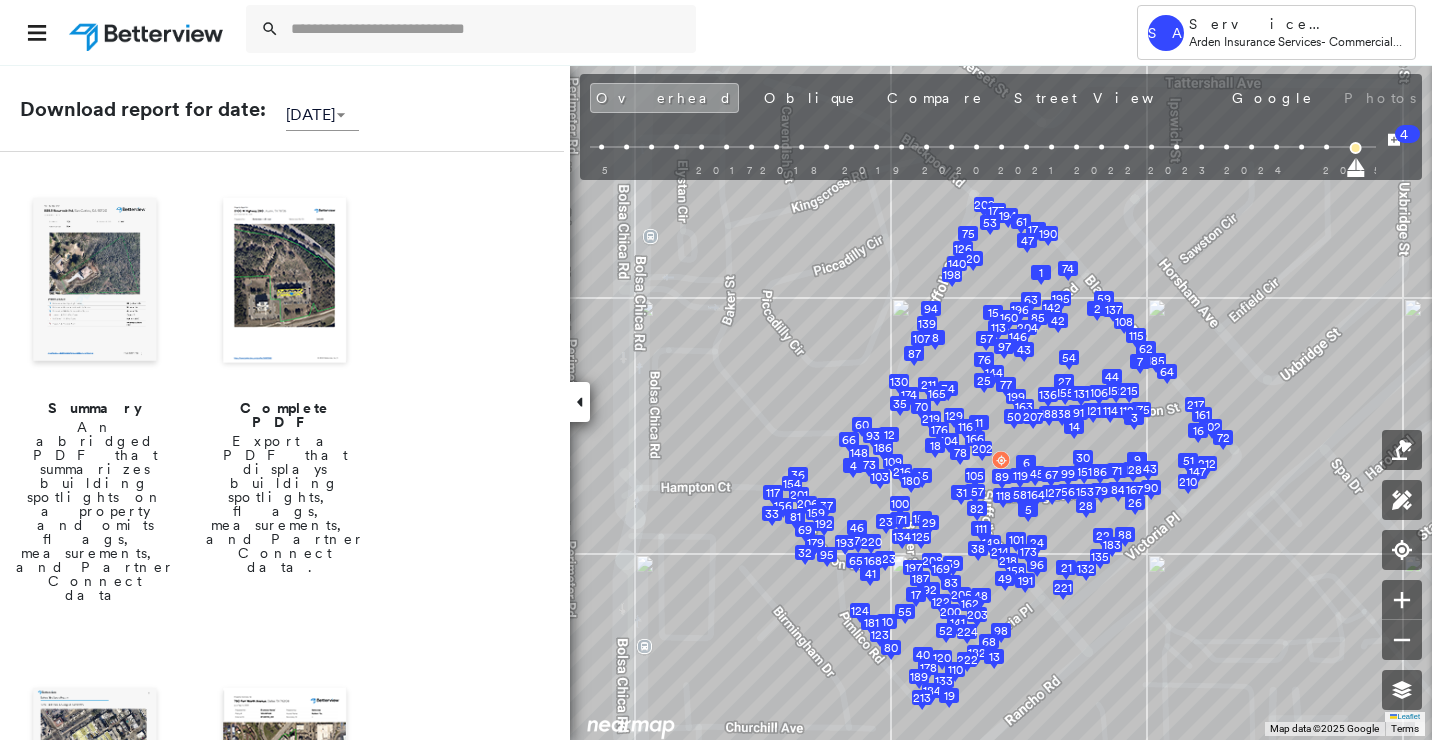 click at bounding box center (95, 282) 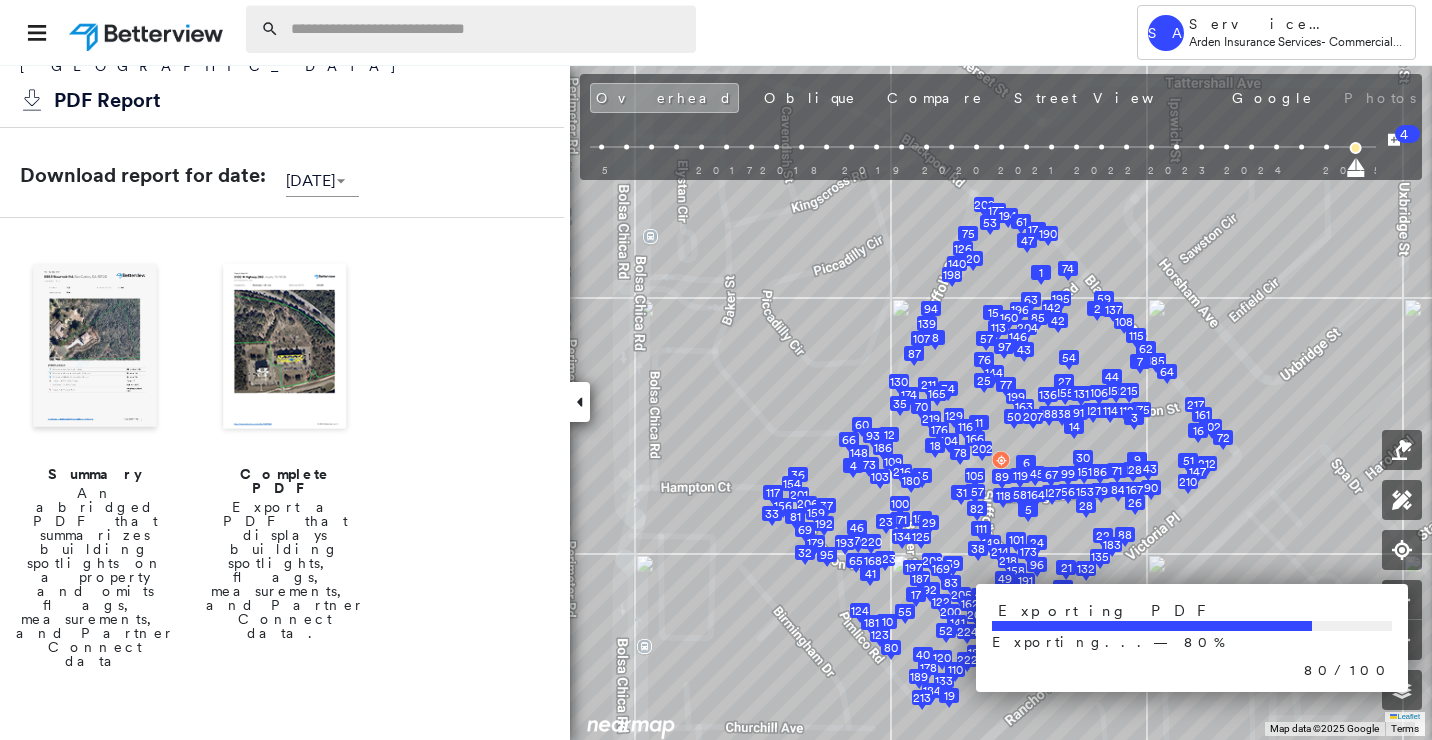 scroll, scrollTop: 0, scrollLeft: 0, axis: both 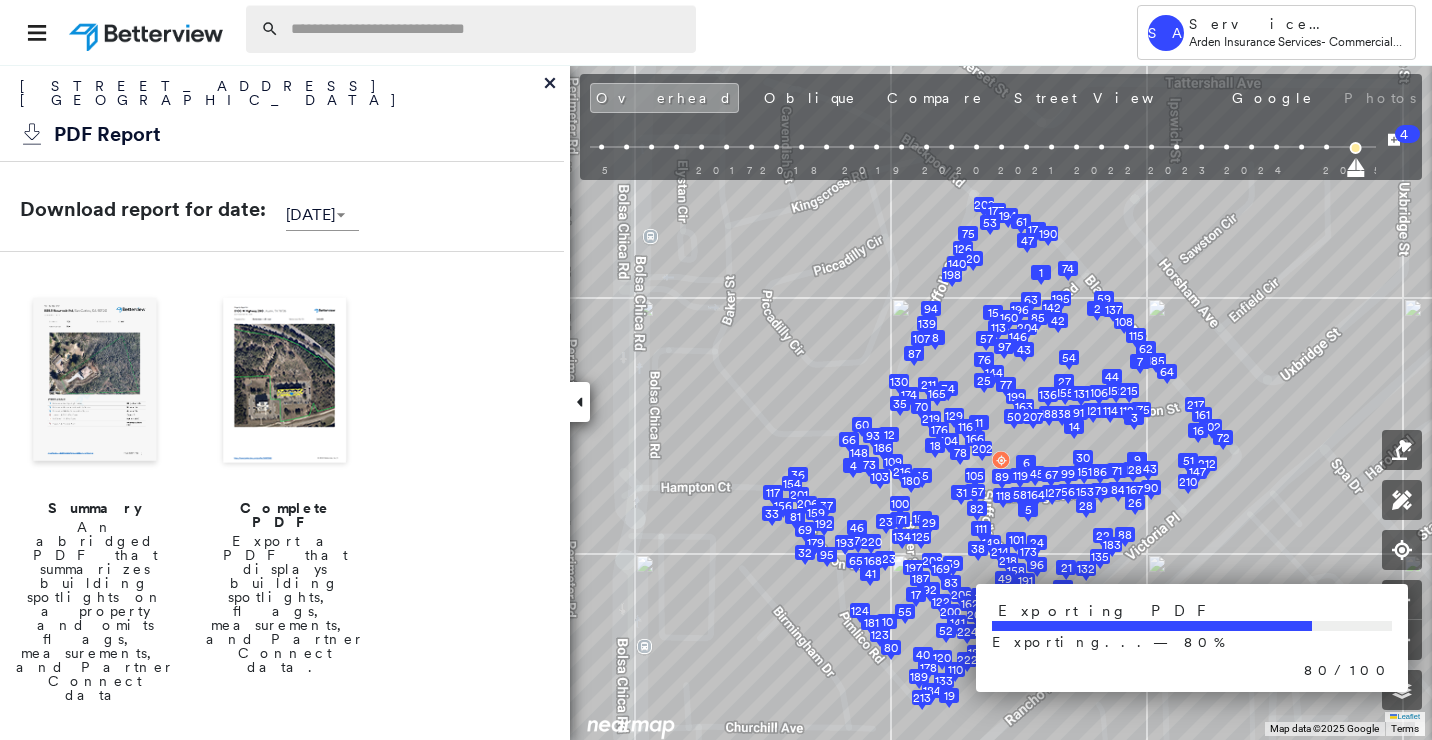 click at bounding box center (487, 29) 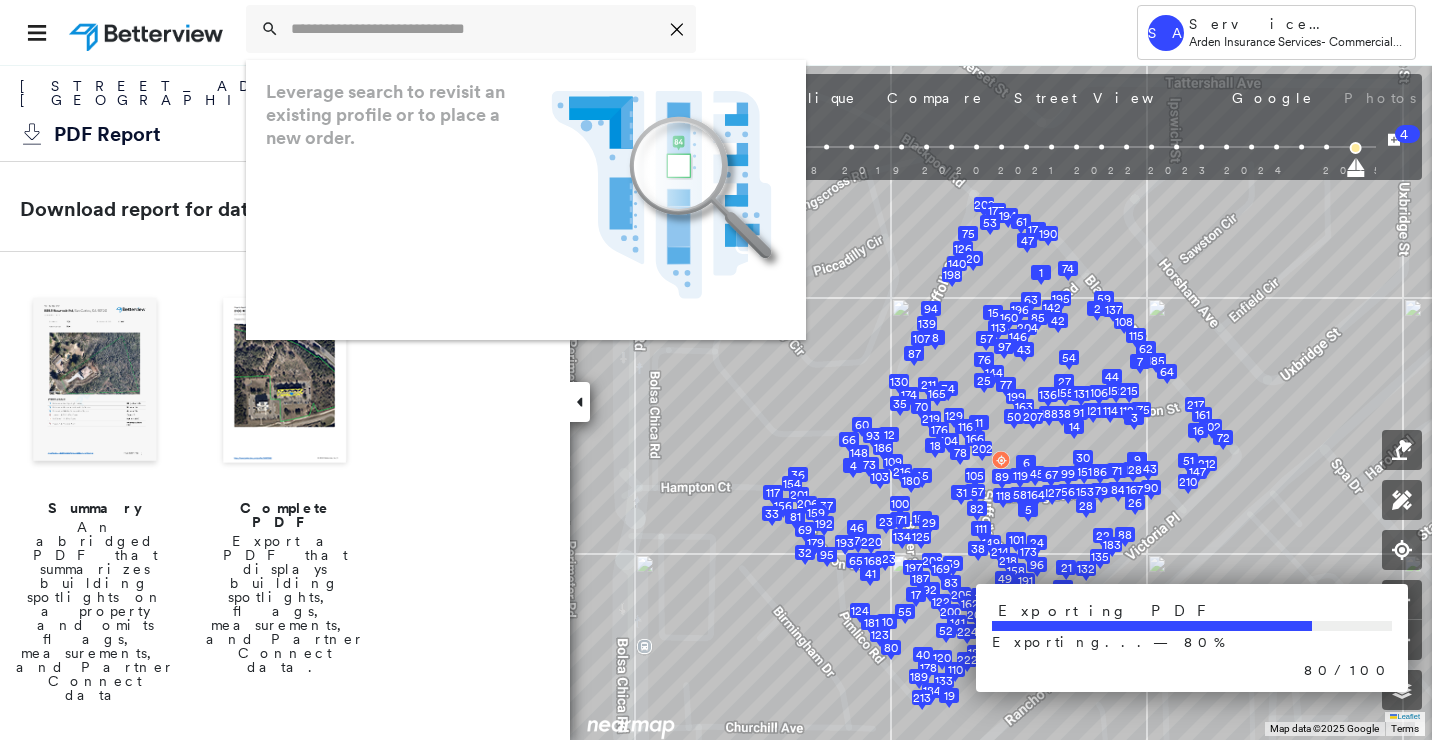 click on "14321  Suffolk St   Westminster, CA 92683" at bounding box center (282, 98) 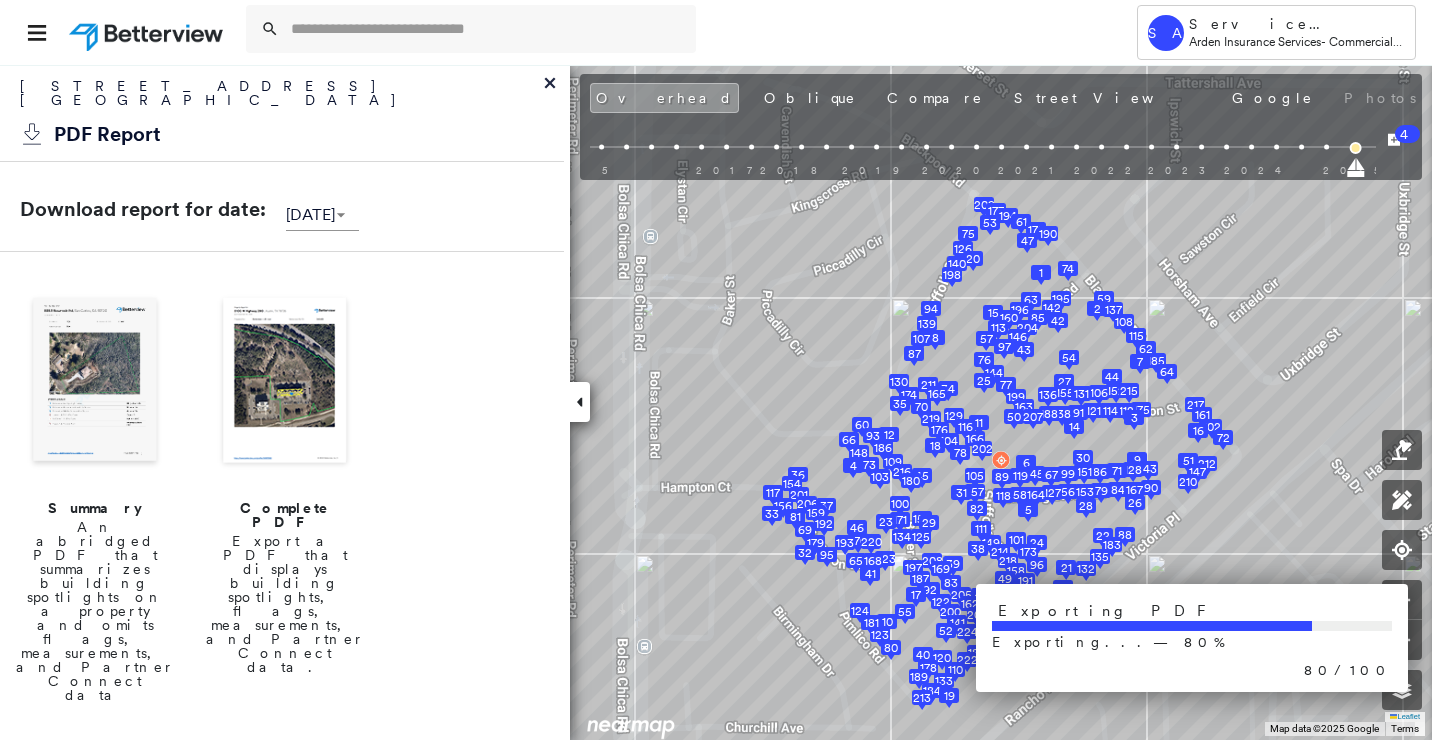 drag, startPoint x: 337, startPoint y: 88, endPoint x: 15, endPoint y: 74, distance: 322.3042 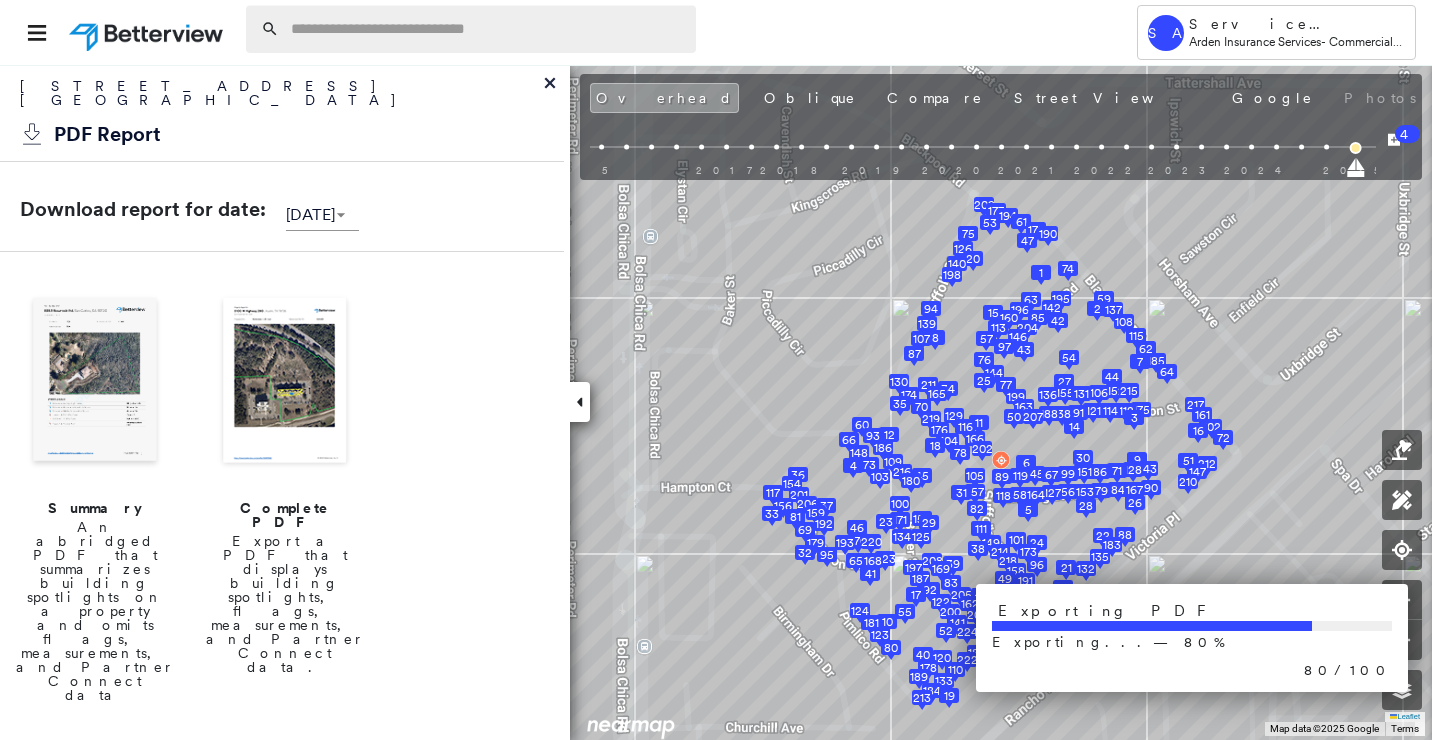 copy on "14321  Suffolk St   Westminster, CA 92683" 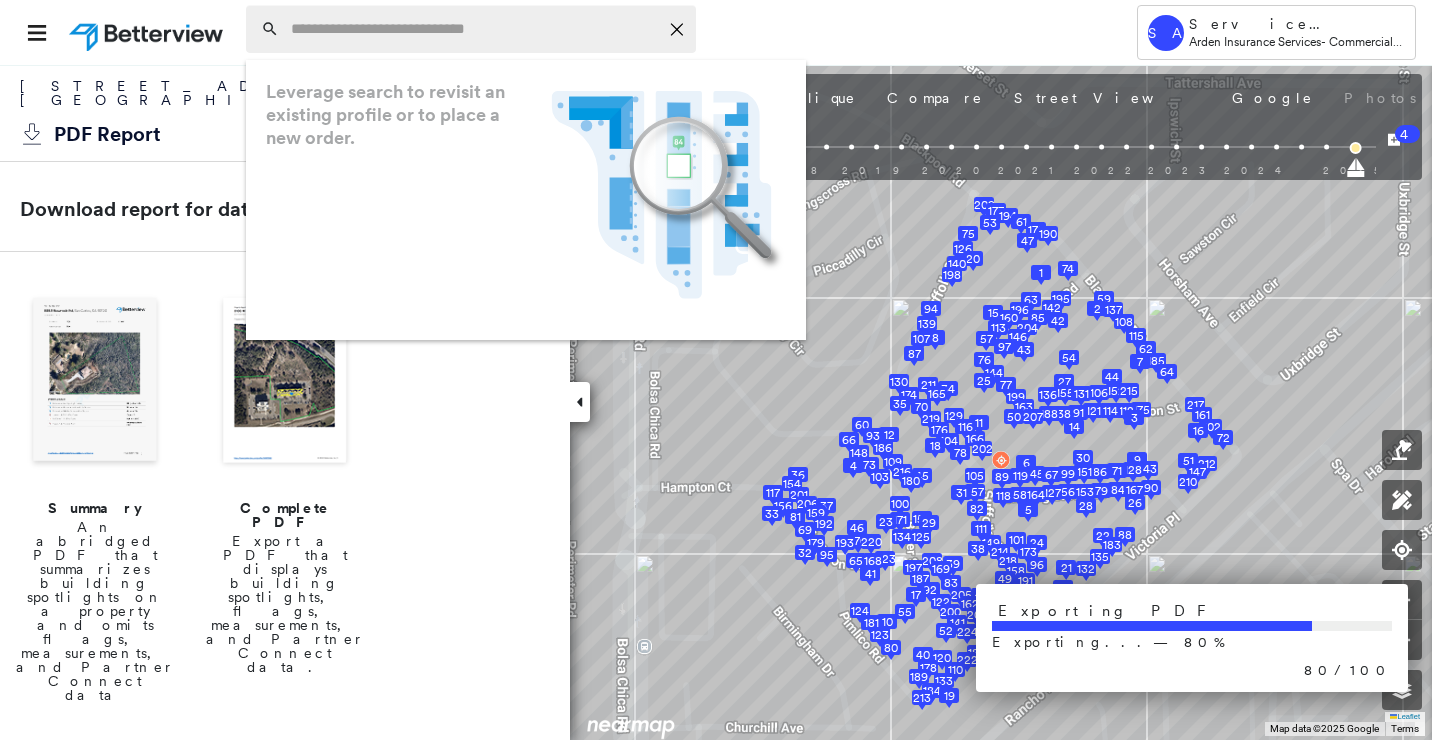 paste on "**********" 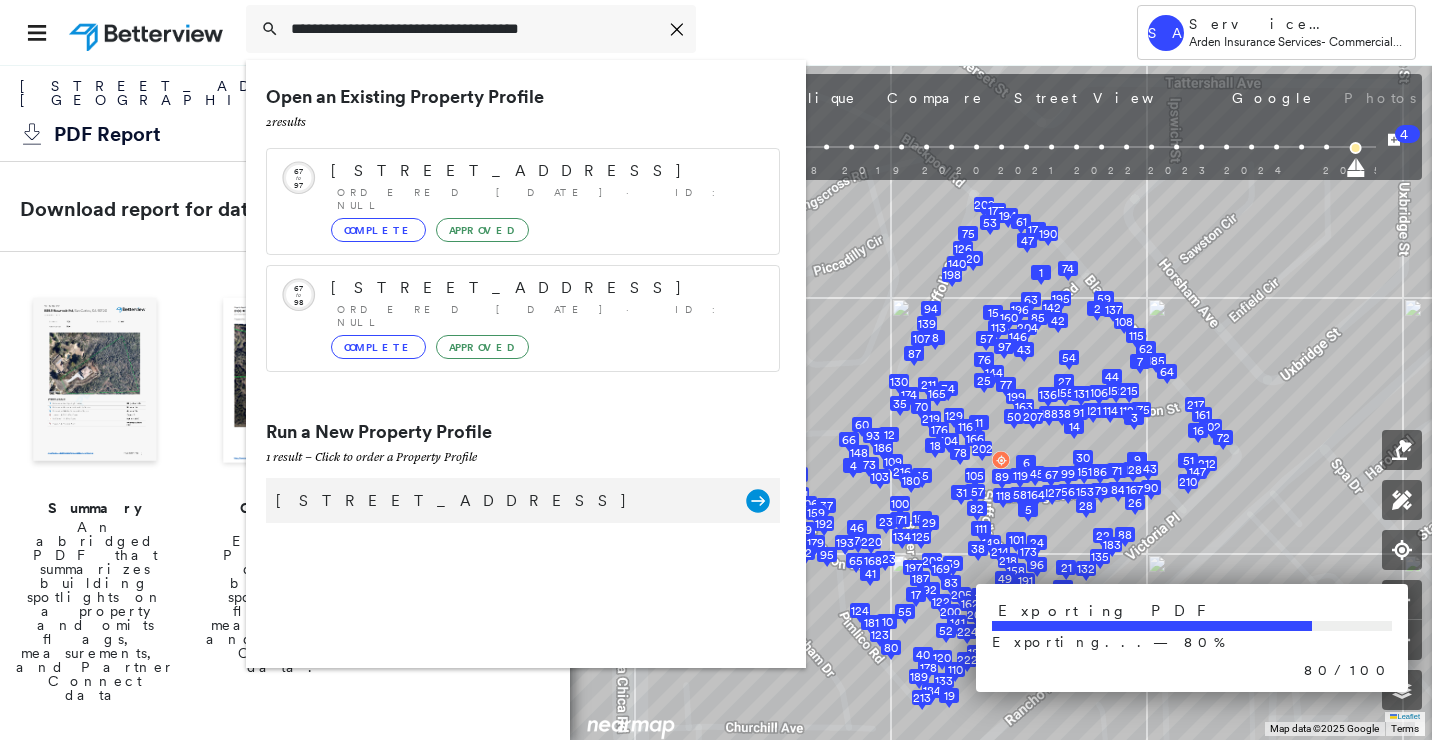 type on "**********" 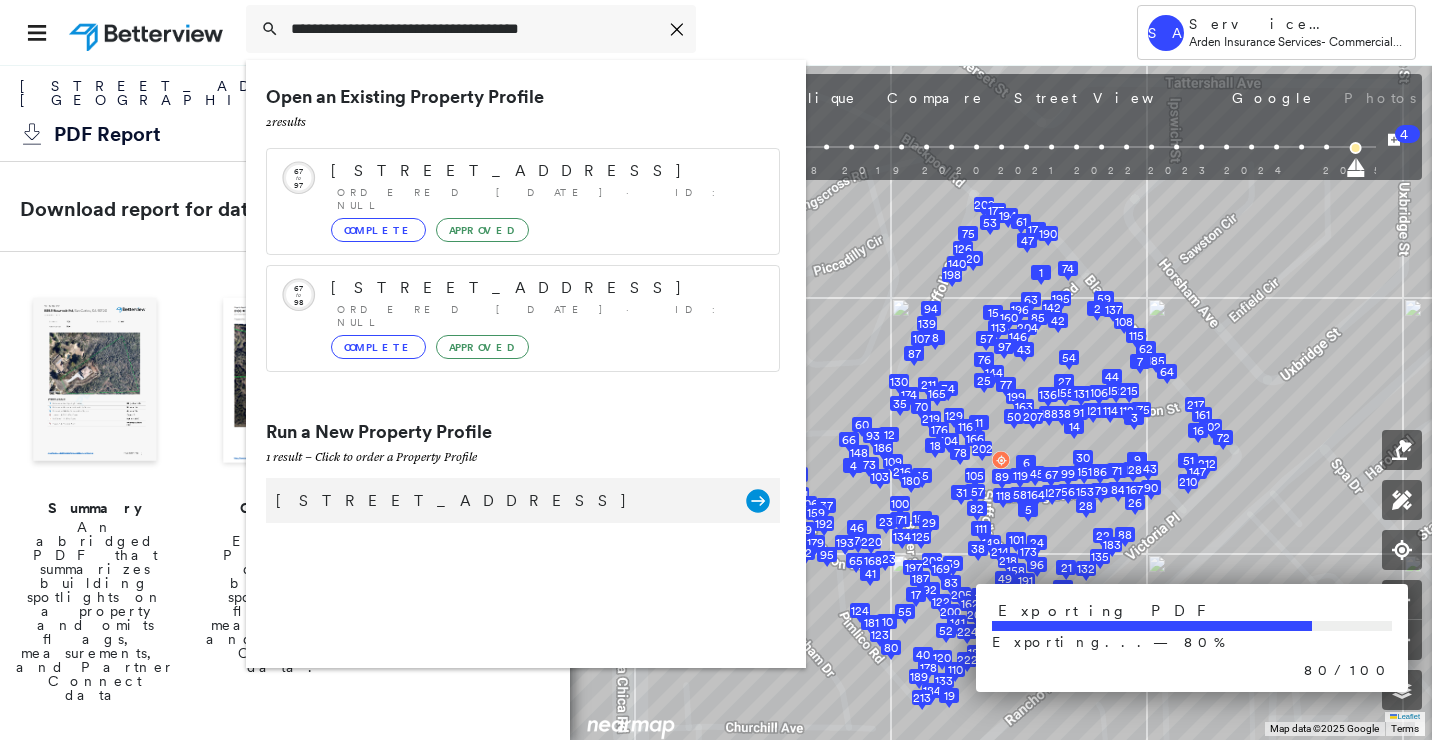 click on "[STREET_ADDRESS]" at bounding box center (501, 501) 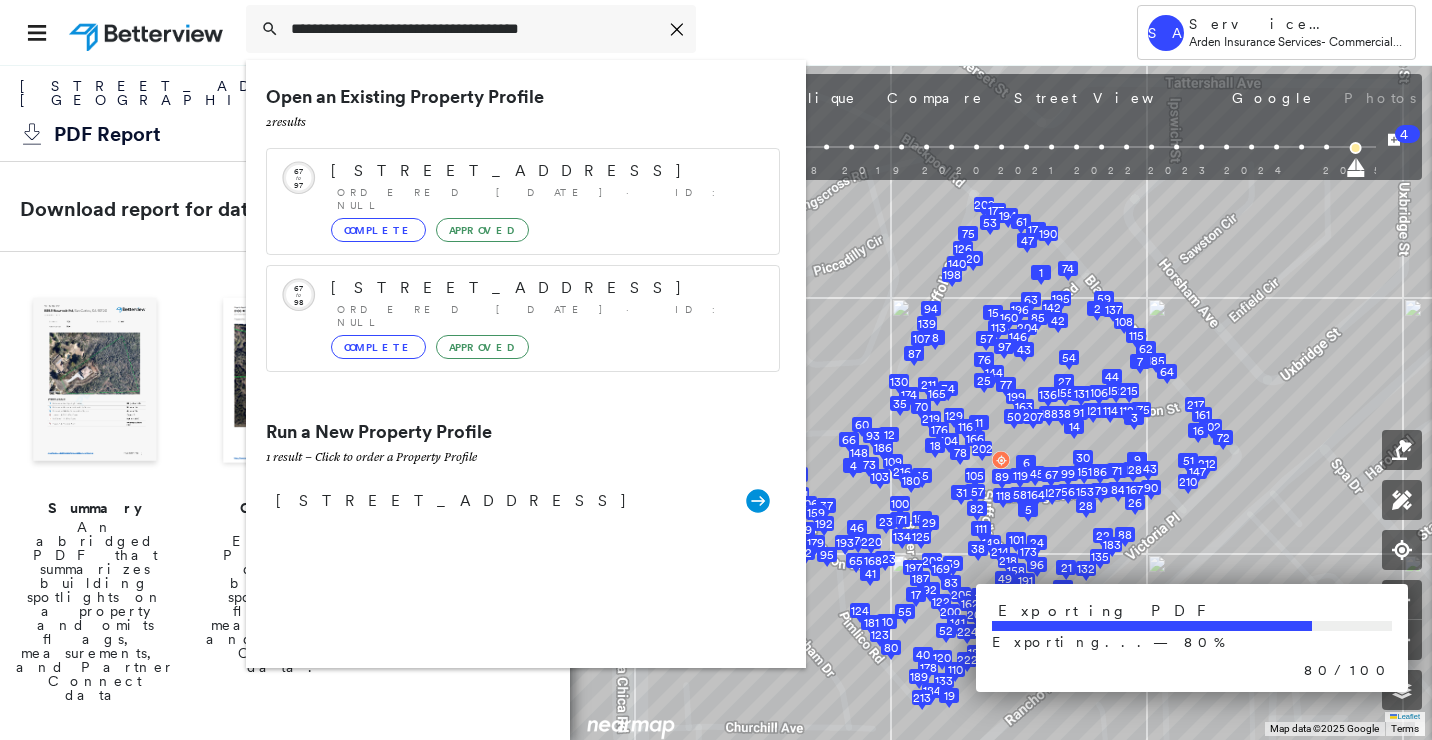 type 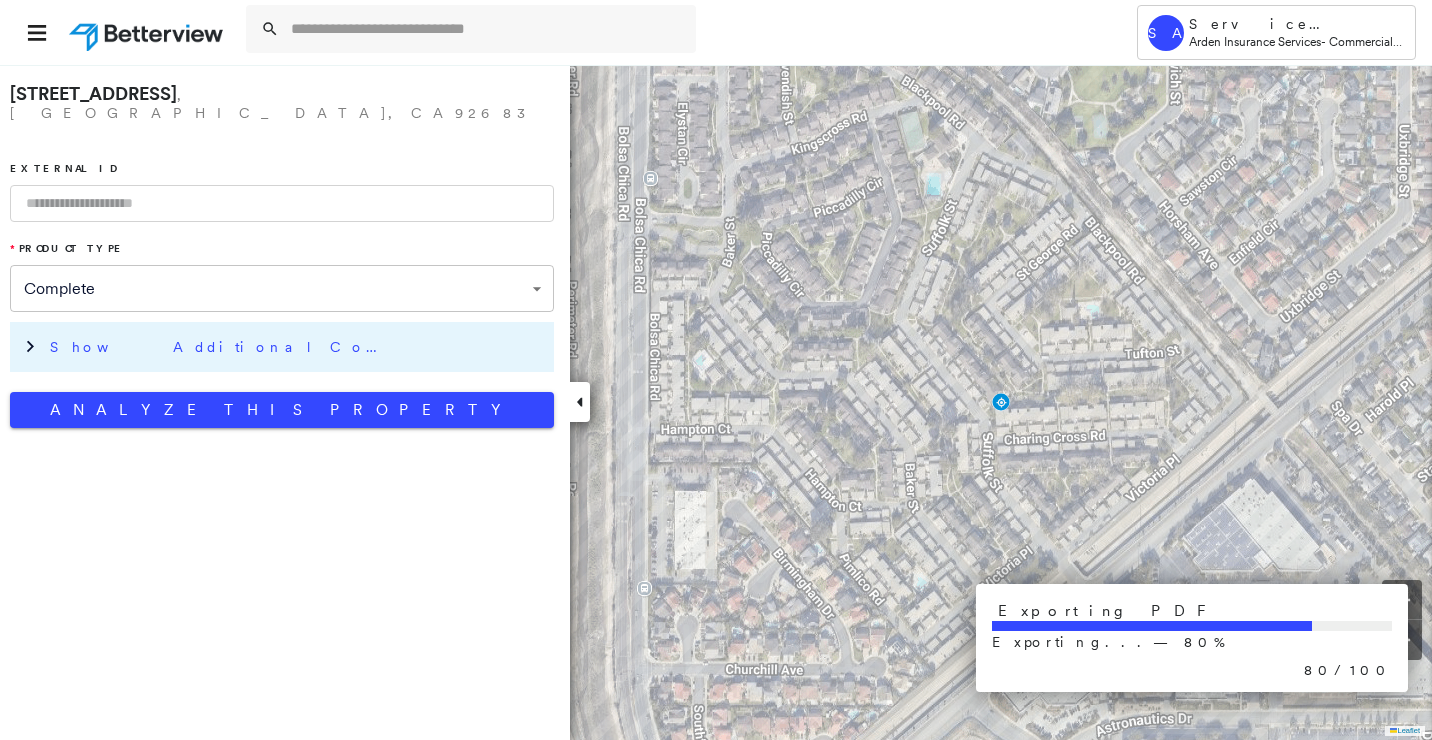 click on "Show Additional Company Data" at bounding box center [297, 347] 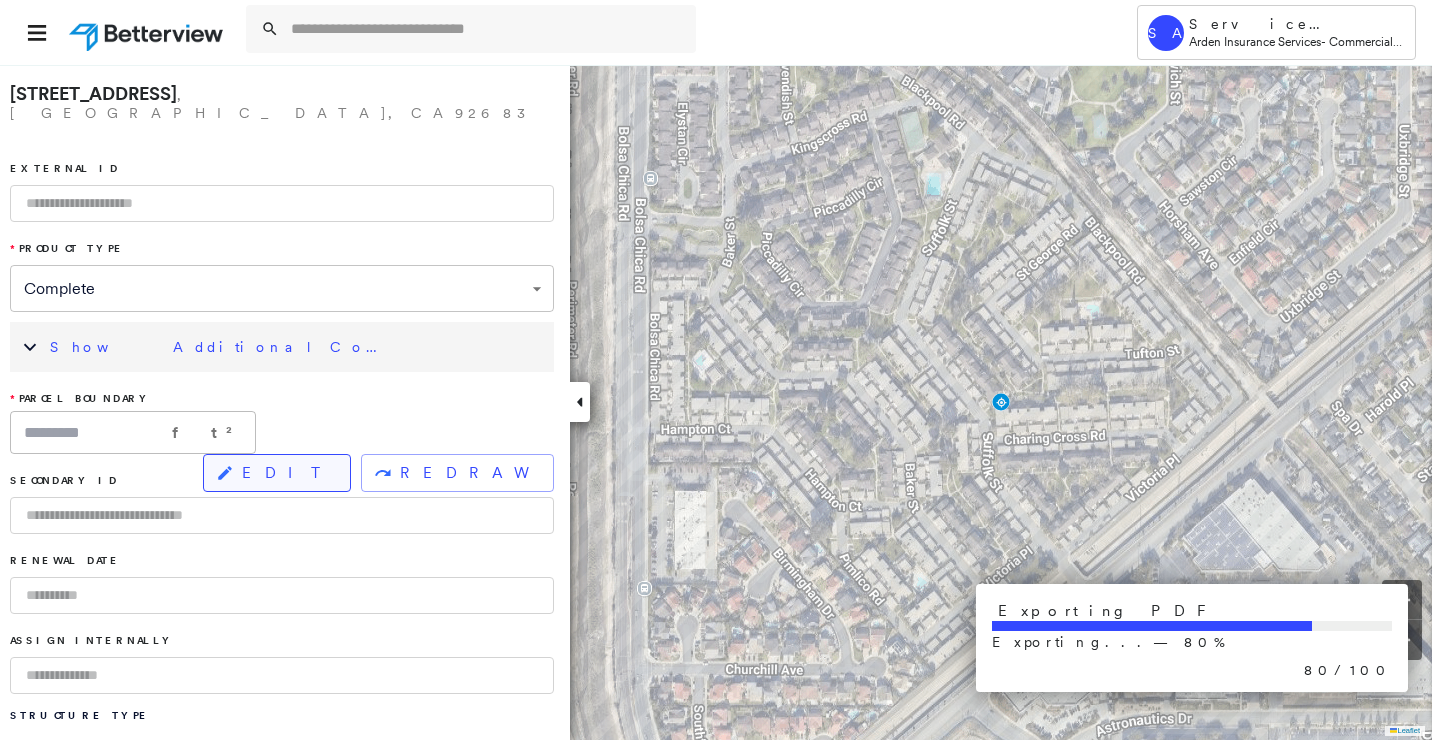 click on "EDIT" at bounding box center (288, 473) 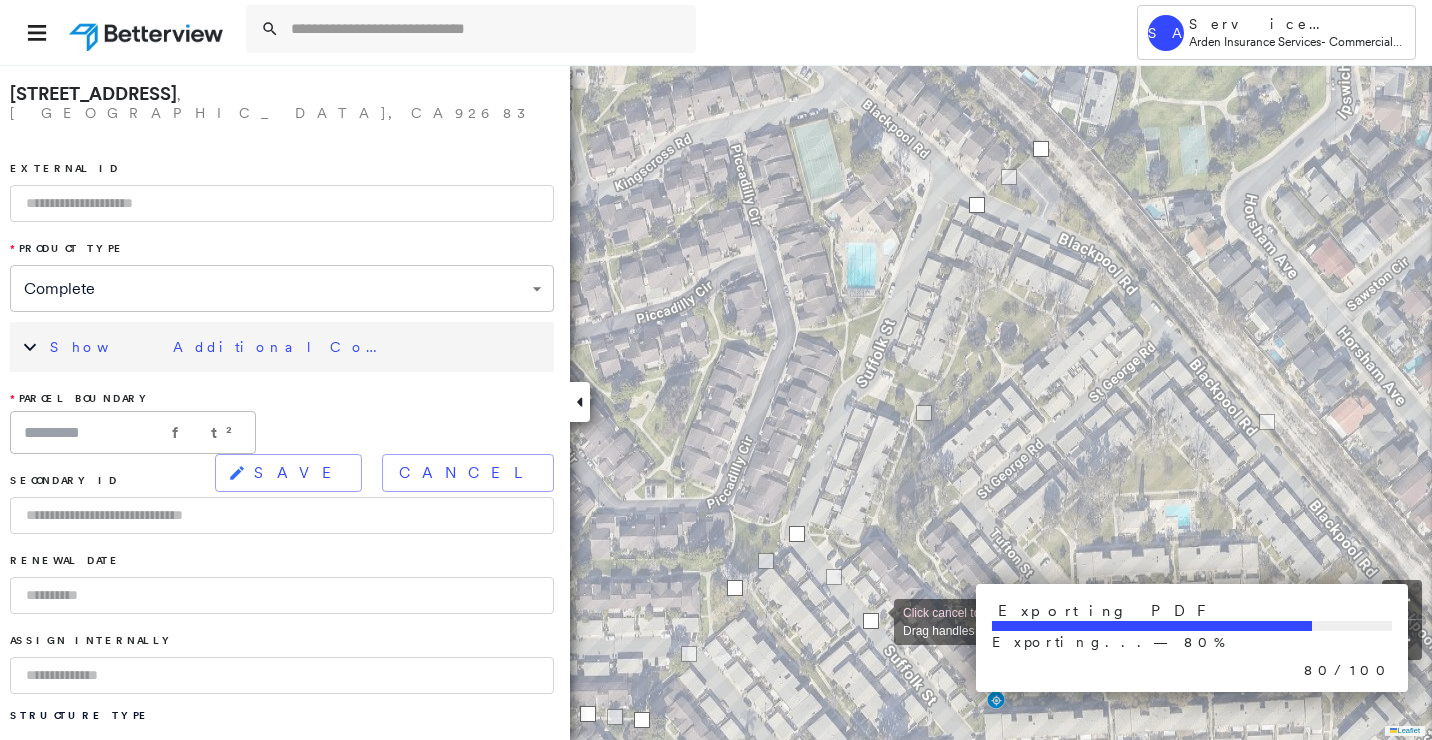 drag, startPoint x: 946, startPoint y: 190, endPoint x: 874, endPoint y: 620, distance: 435.98624 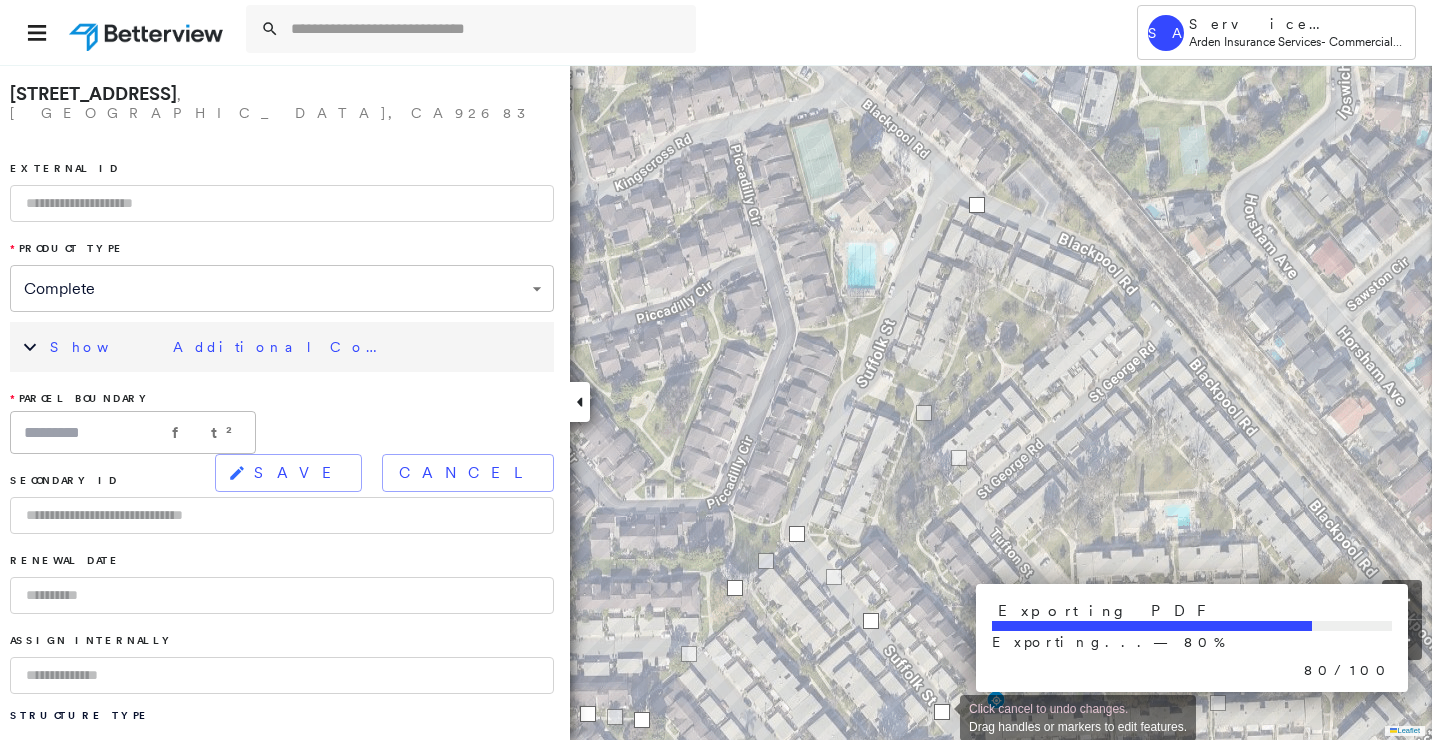 drag, startPoint x: 1039, startPoint y: 153, endPoint x: 940, endPoint y: 716, distance: 571.638 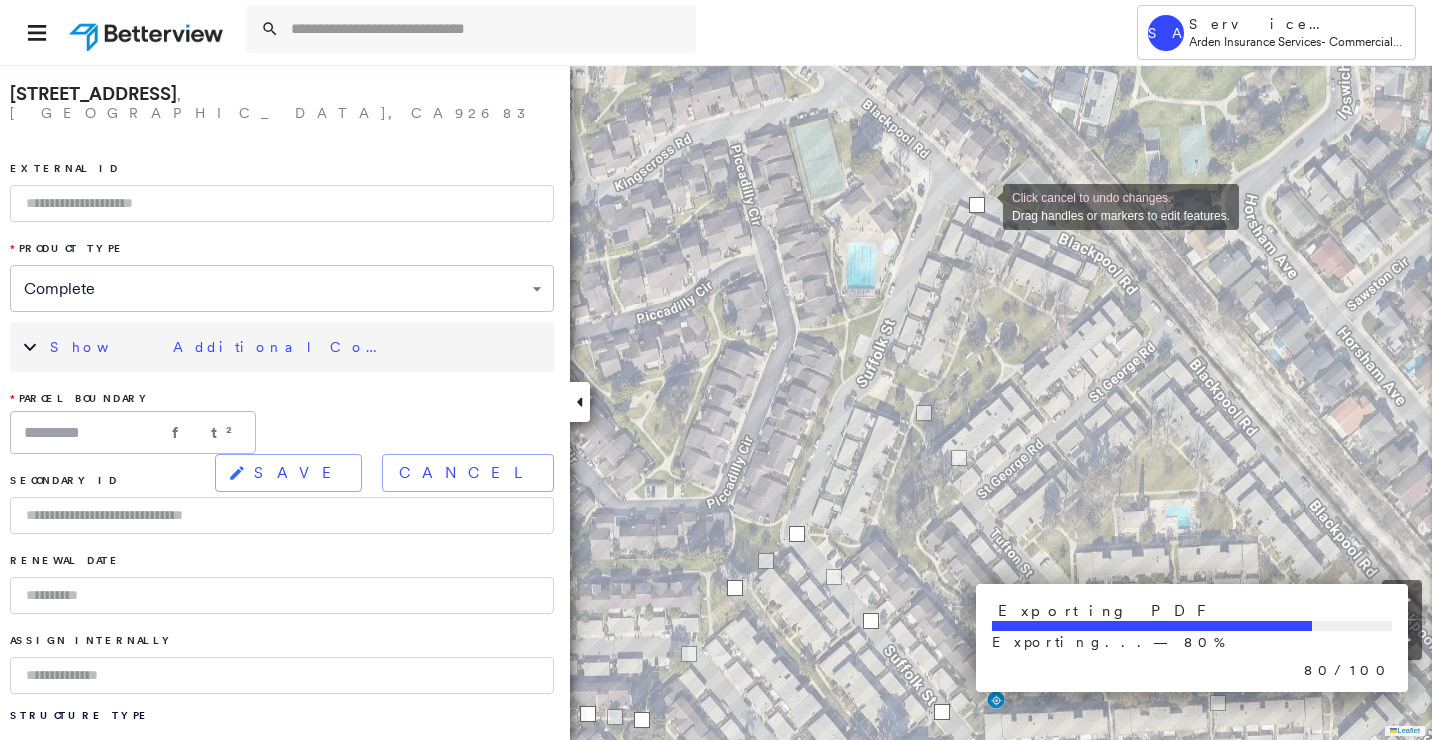click at bounding box center (977, 205) 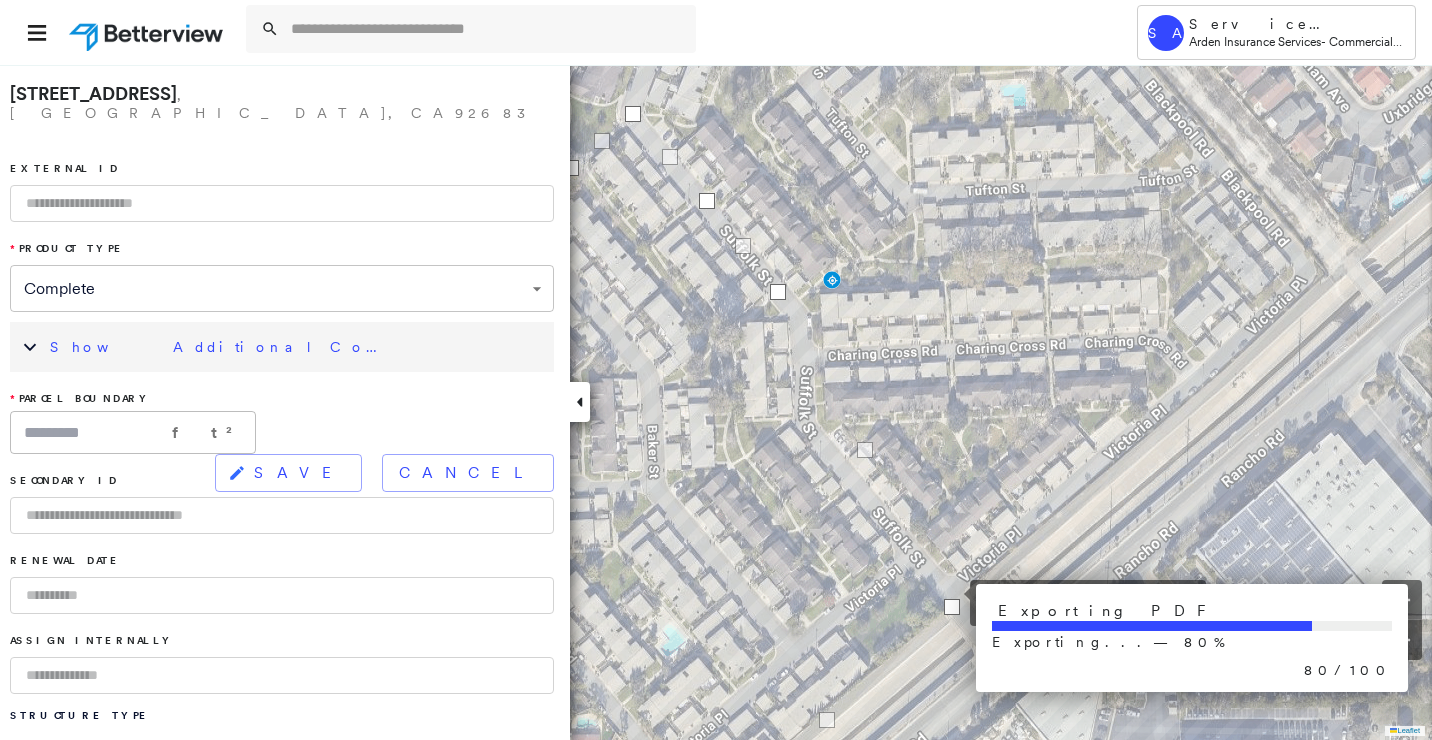 drag, startPoint x: 1324, startPoint y: 271, endPoint x: 950, endPoint y: 601, distance: 498.7745 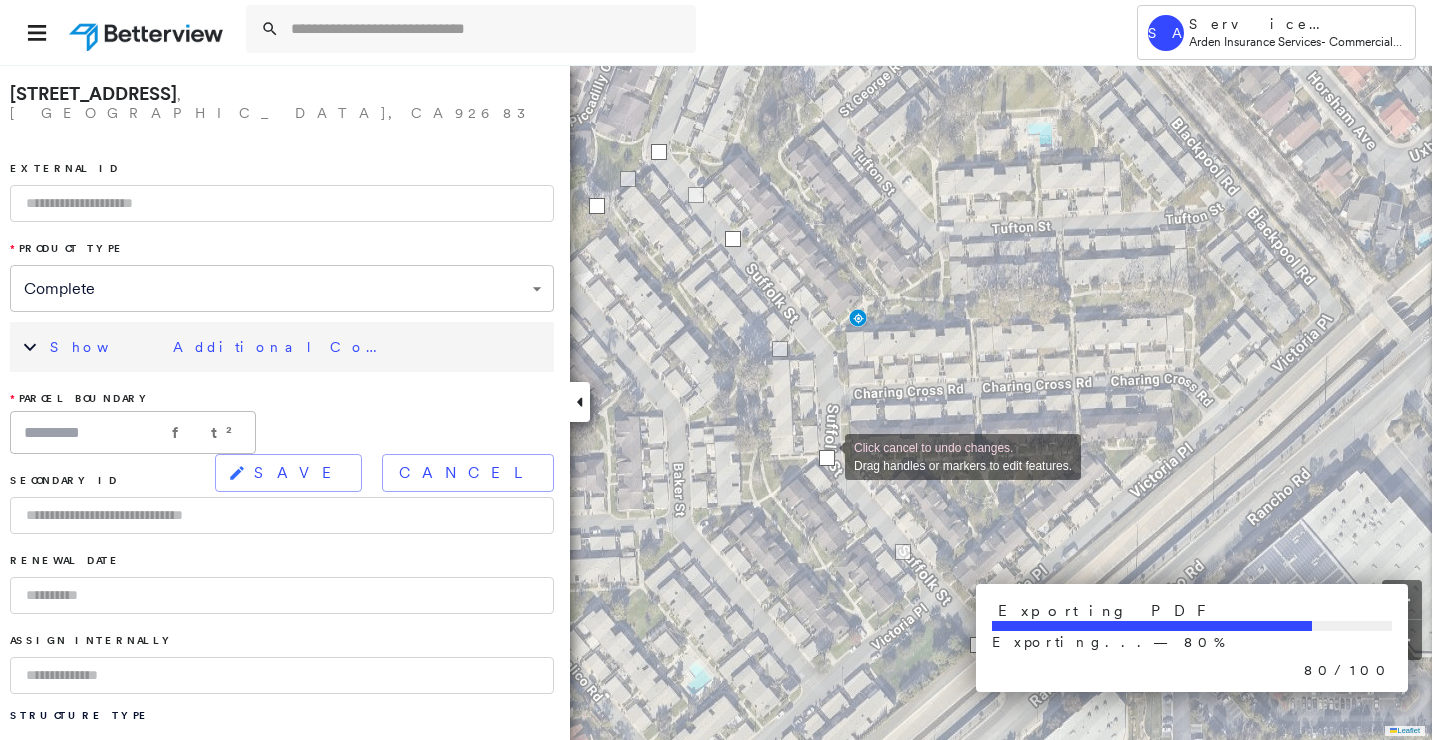 drag, startPoint x: 802, startPoint y: 327, endPoint x: 825, endPoint y: 456, distance: 131.03435 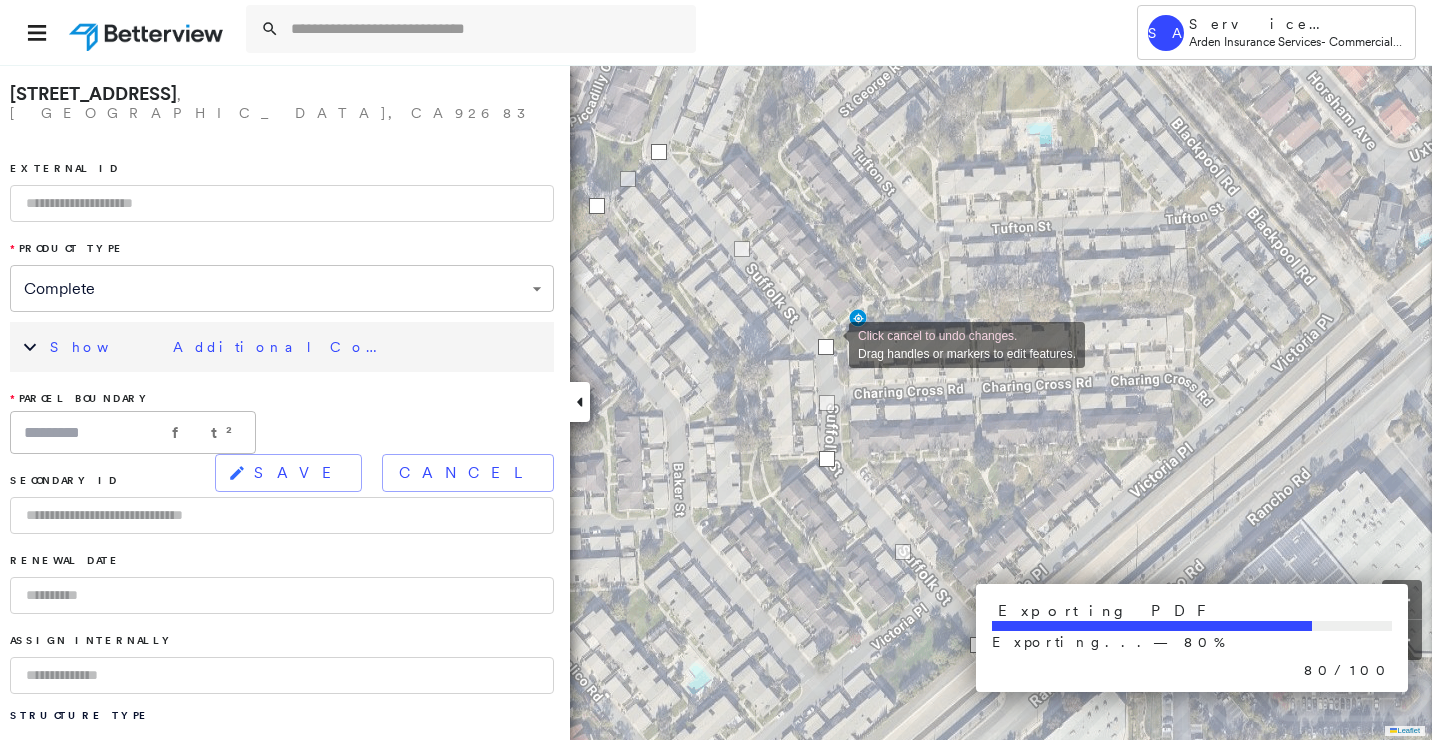 drag, startPoint x: 736, startPoint y: 235, endPoint x: 829, endPoint y: 343, distance: 142.52368 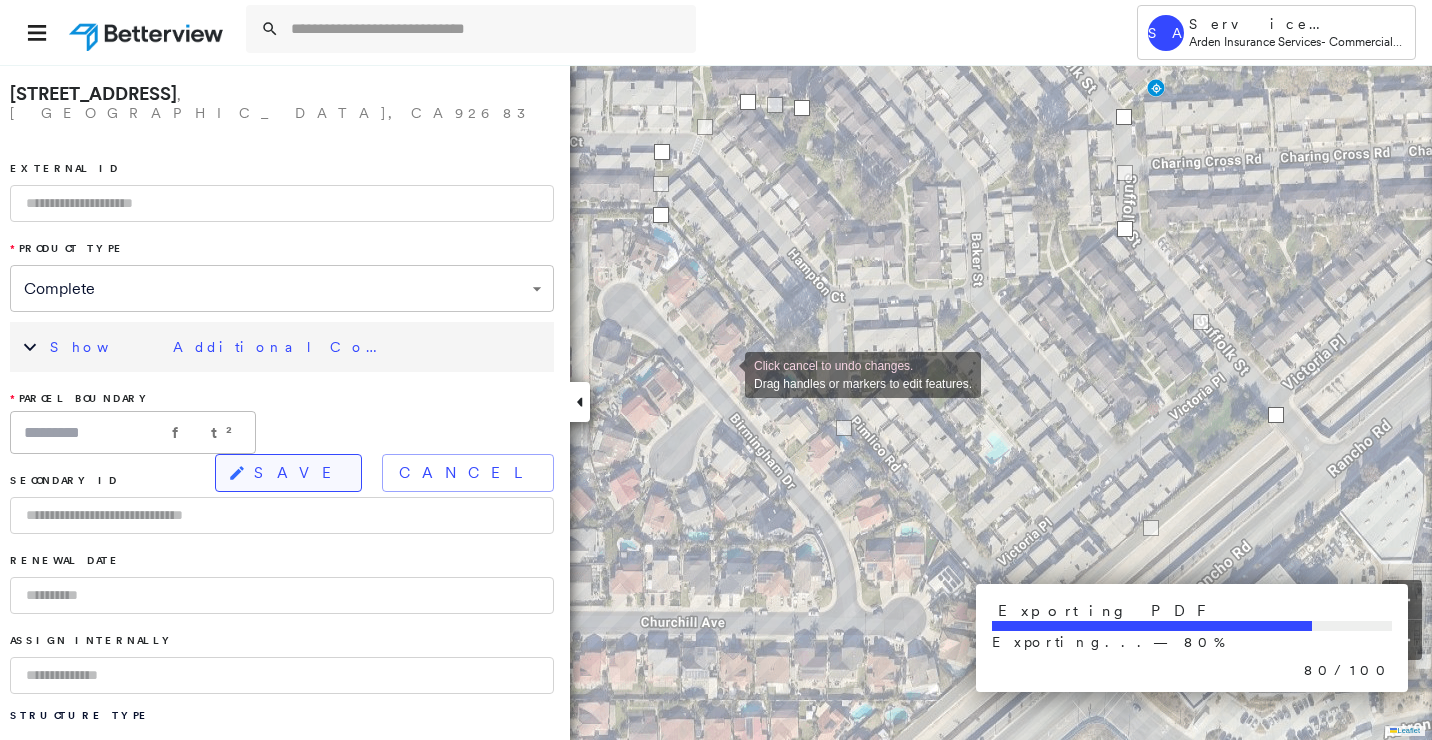 click on "SAVE" at bounding box center (299, 473) 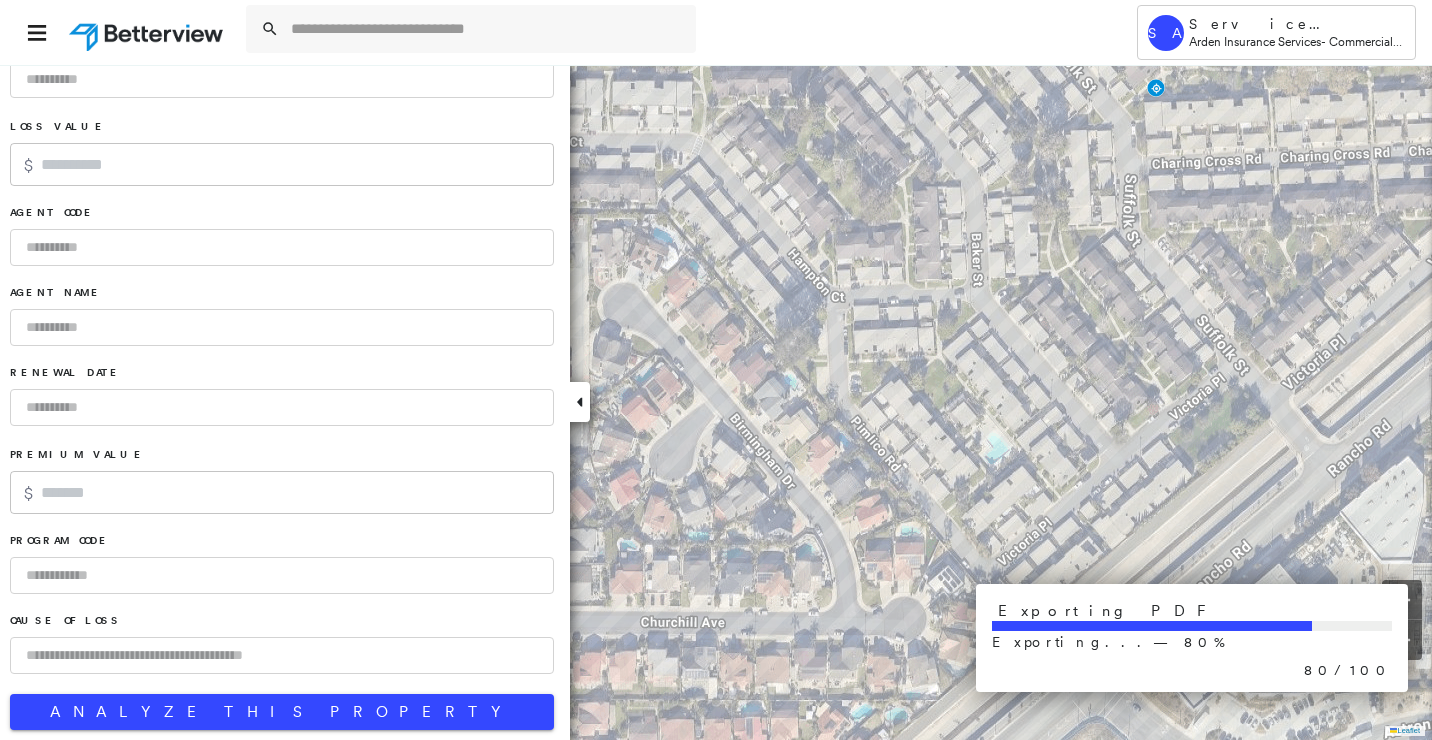 scroll, scrollTop: 1313, scrollLeft: 0, axis: vertical 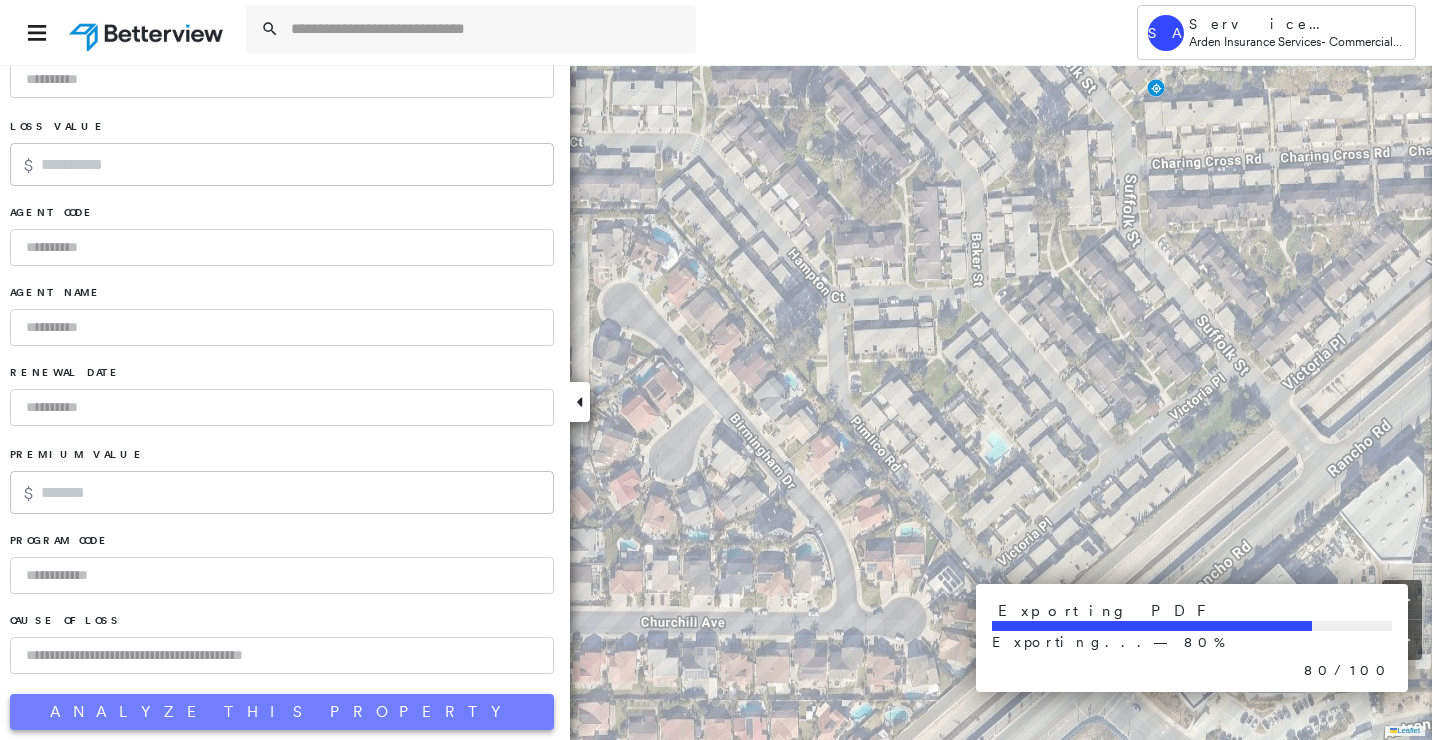 click on "Analyze This Property" at bounding box center [282, 712] 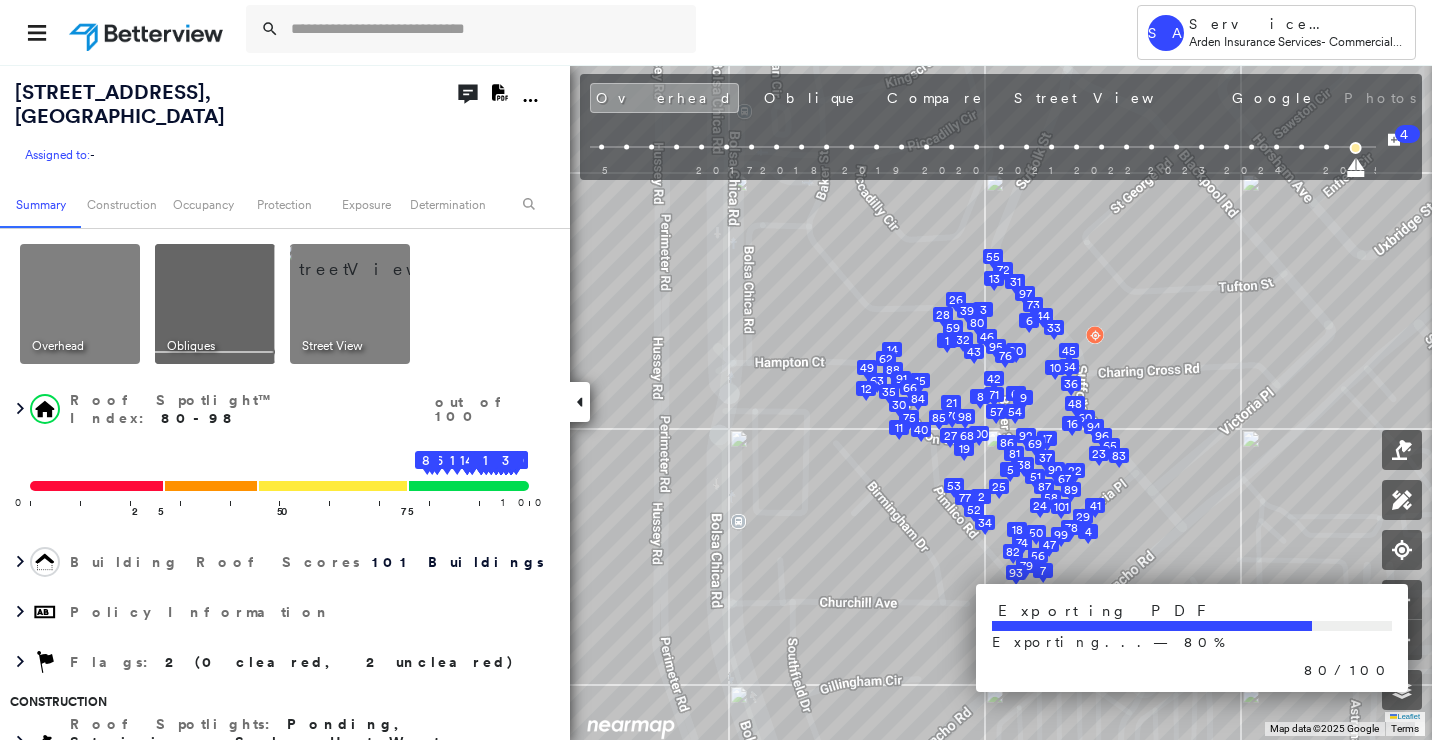 click 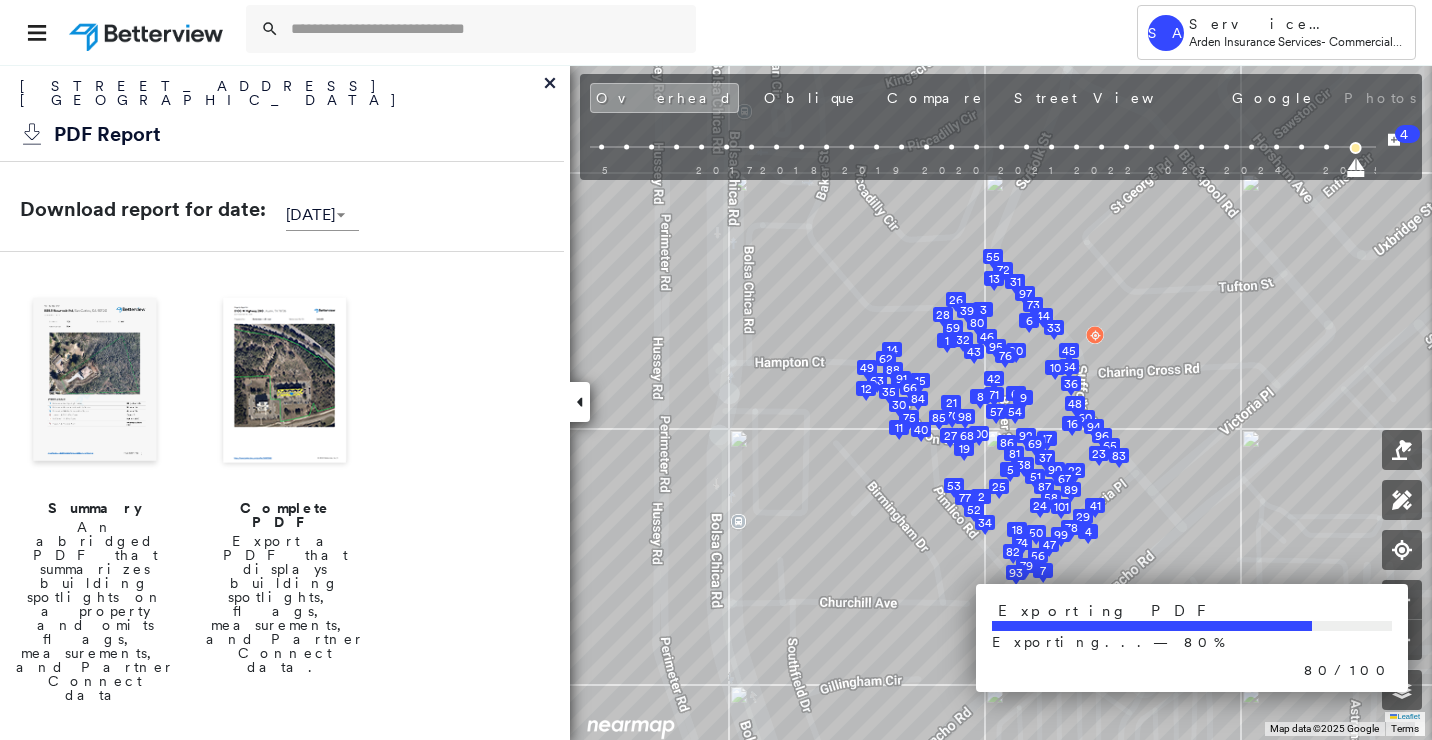 click at bounding box center [95, 382] 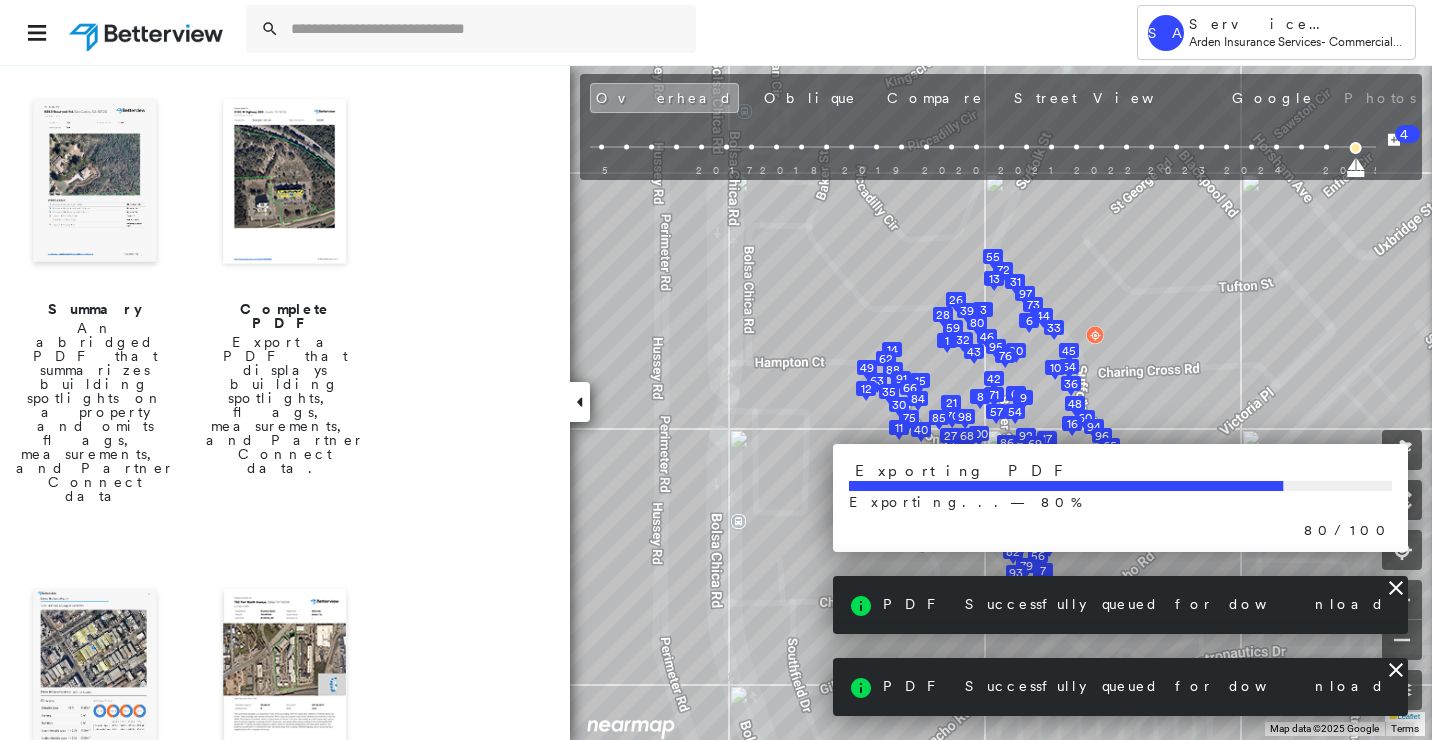scroll, scrollTop: 200, scrollLeft: 0, axis: vertical 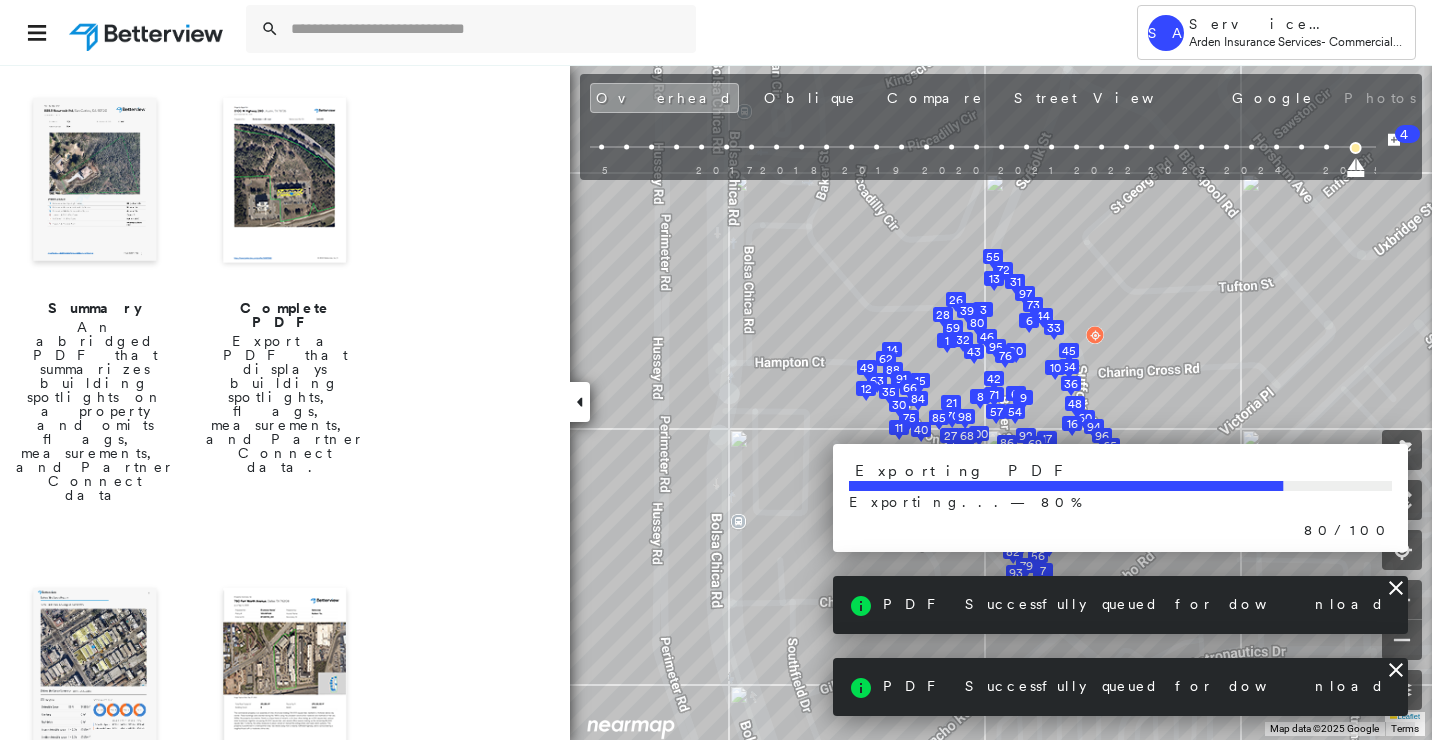 click at bounding box center [95, 672] 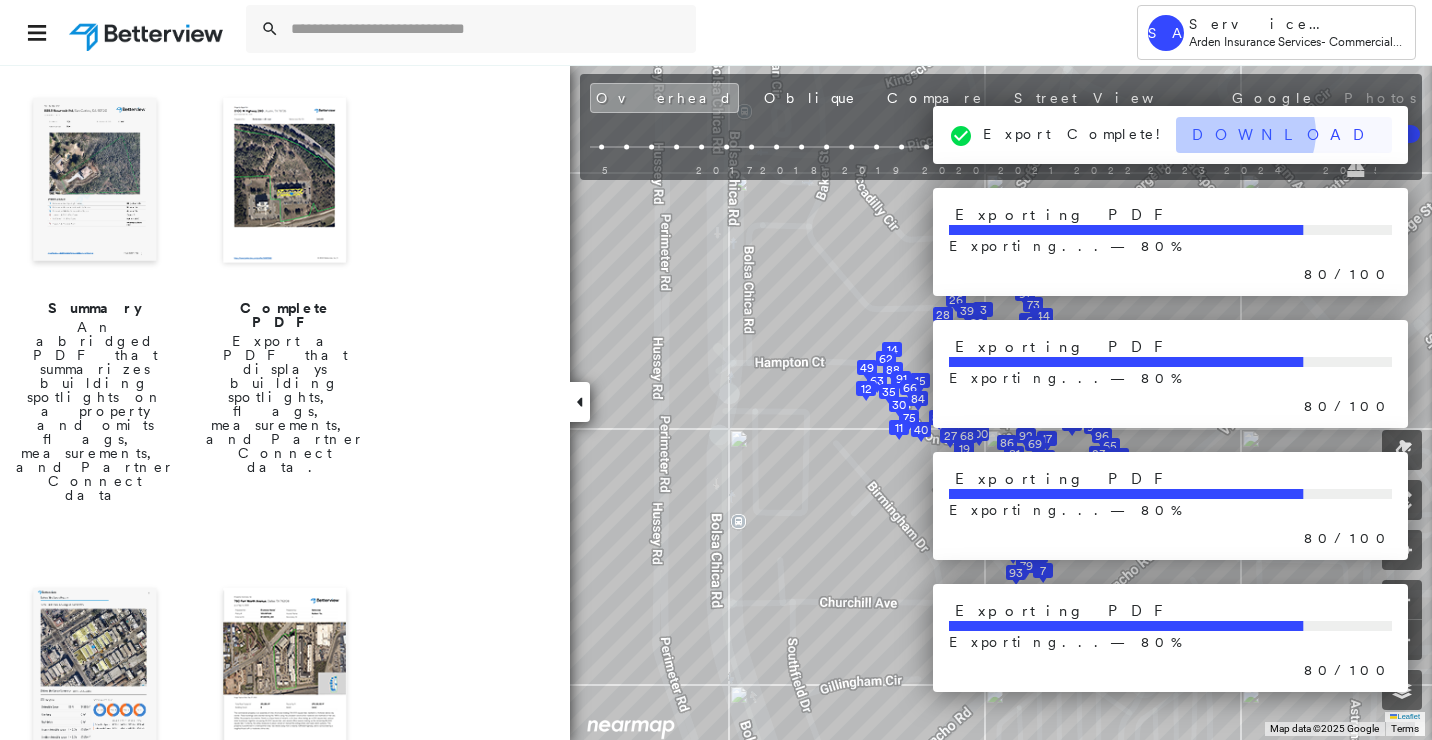 click on "Download" at bounding box center [1284, 135] 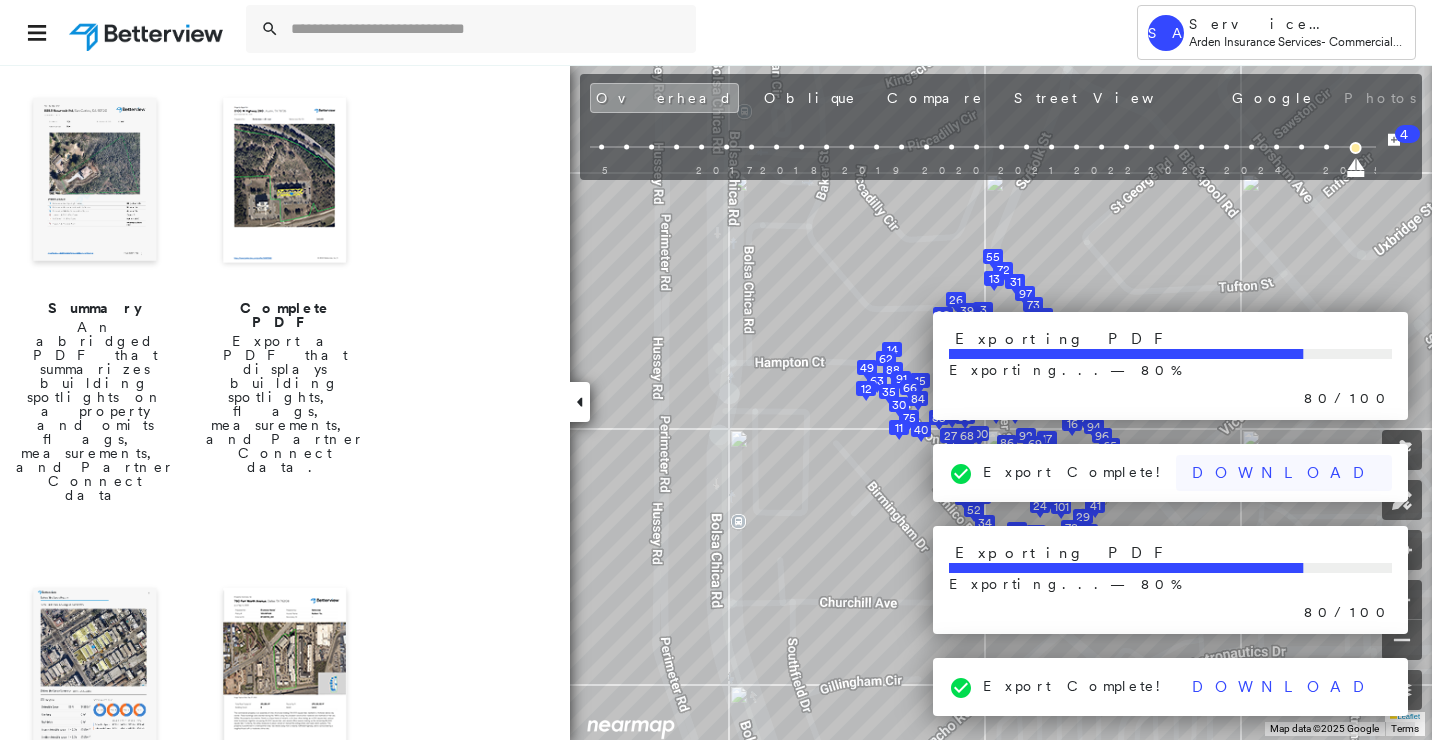 click on "Download" at bounding box center [1284, 473] 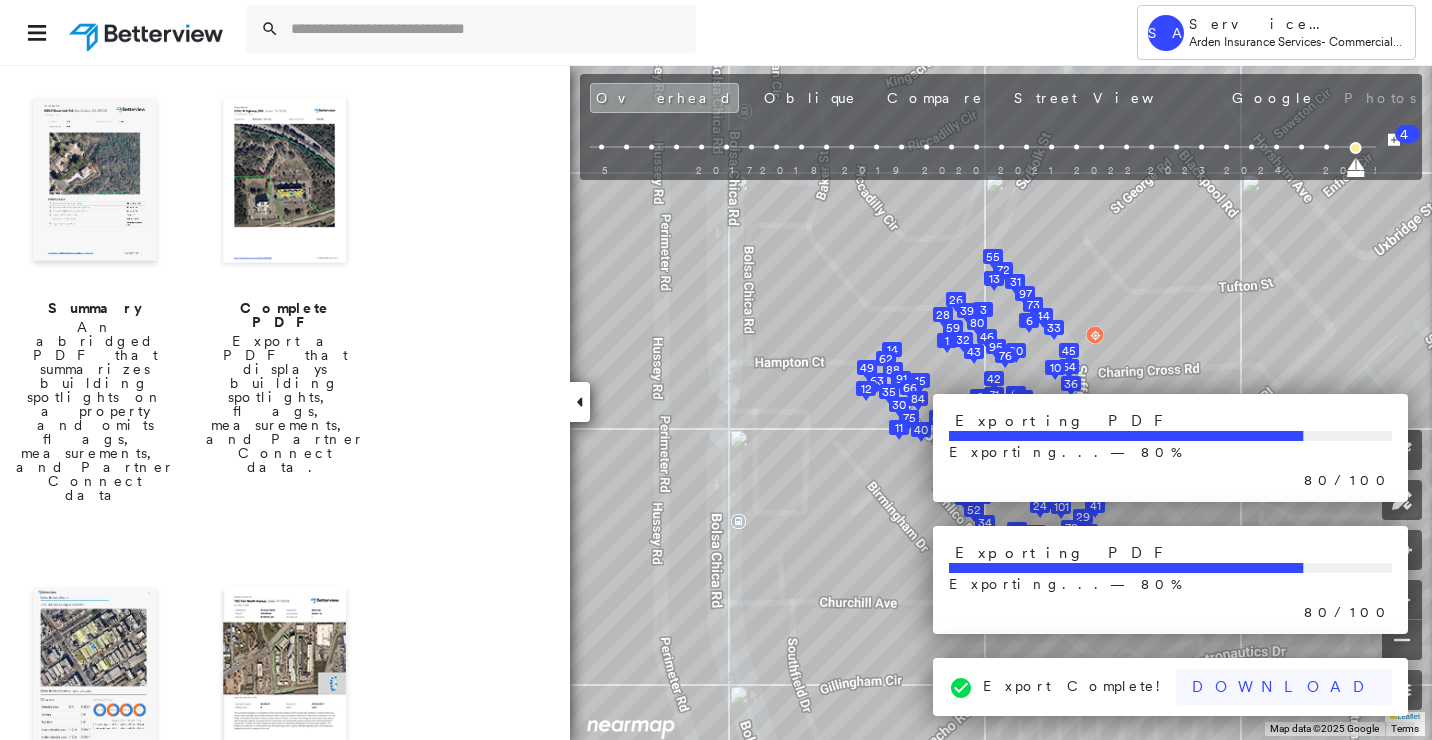 click on "Download" at bounding box center (1284, 687) 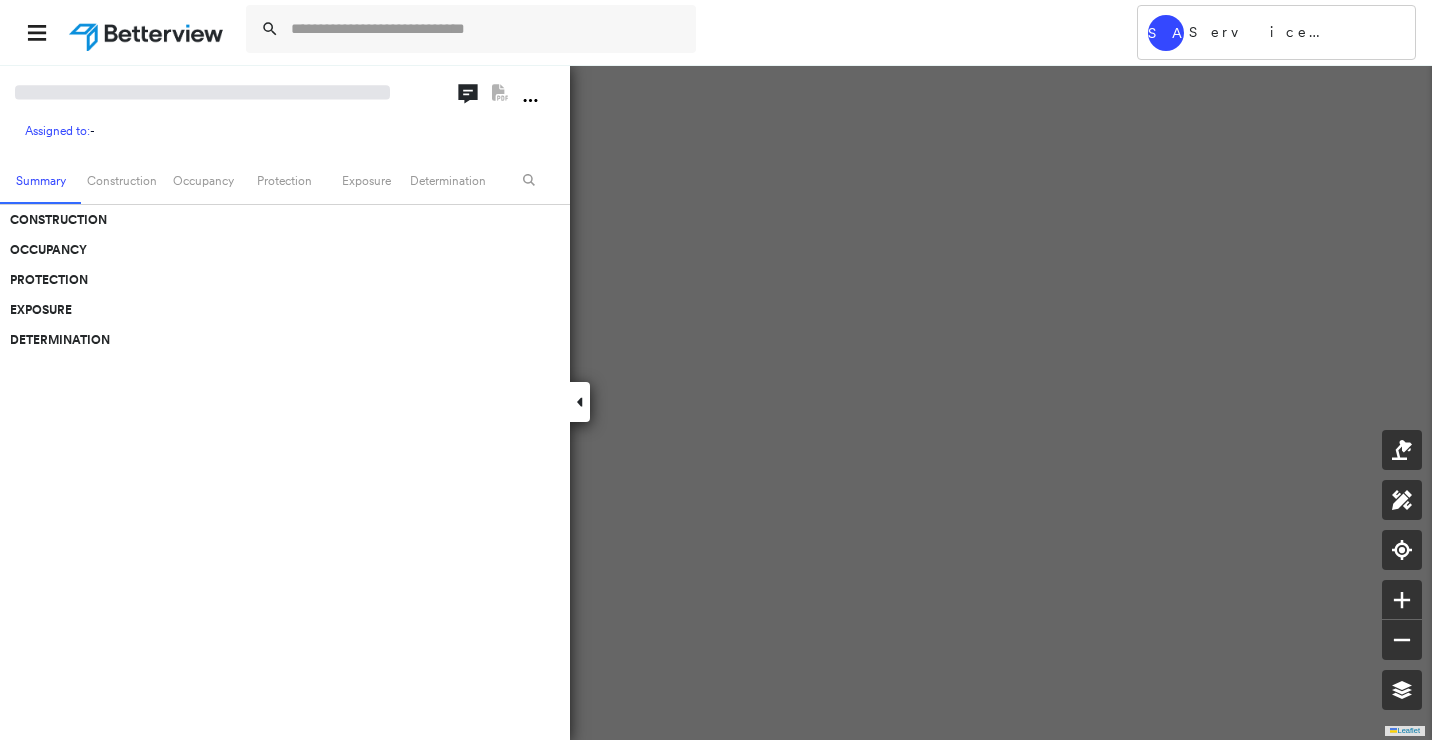 scroll, scrollTop: 0, scrollLeft: 0, axis: both 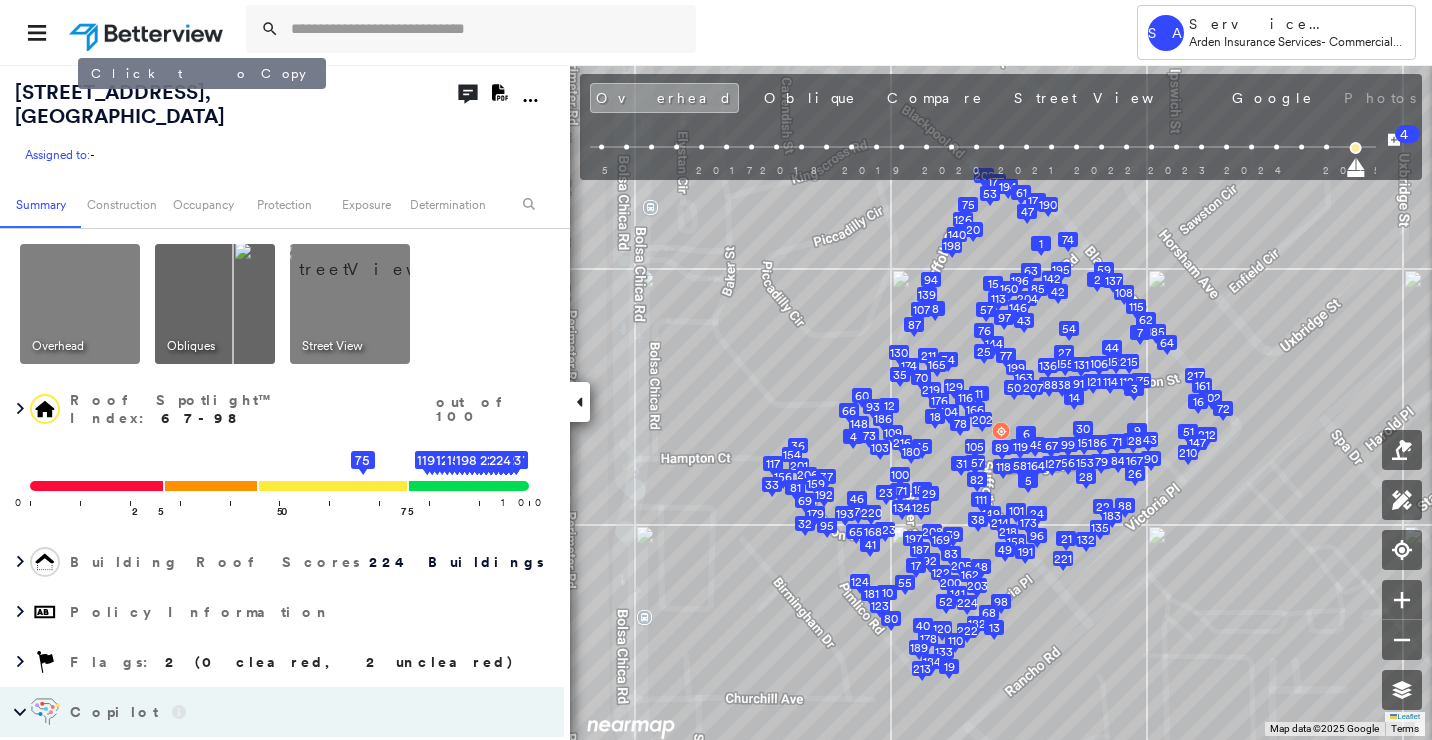 drag, startPoint x: 394, startPoint y: 82, endPoint x: 44, endPoint y: 78, distance: 350.02286 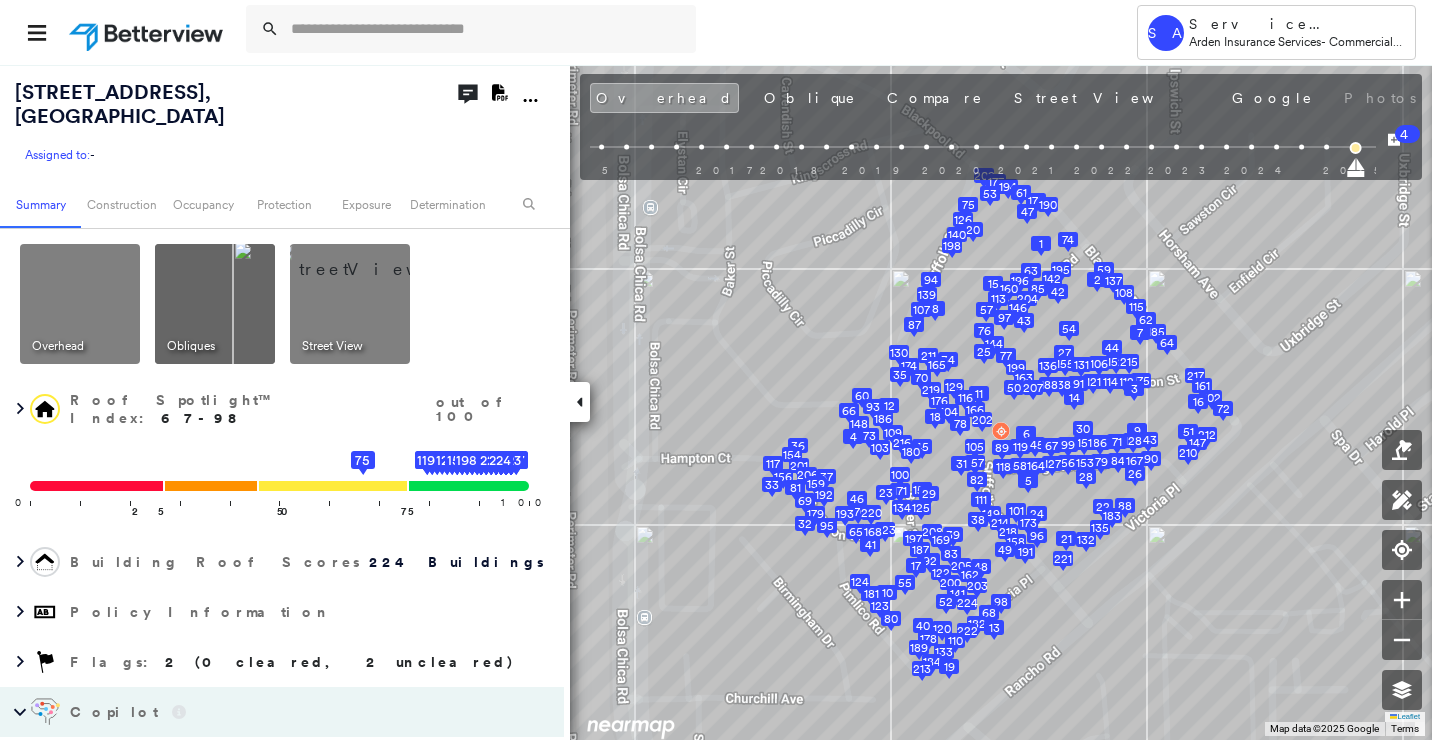 click on "[STREET_ADDRESS] Assigned to:  - Assigned to:  - Assigned to:  - Open Comments Download PDF Report" at bounding box center (285, 122) 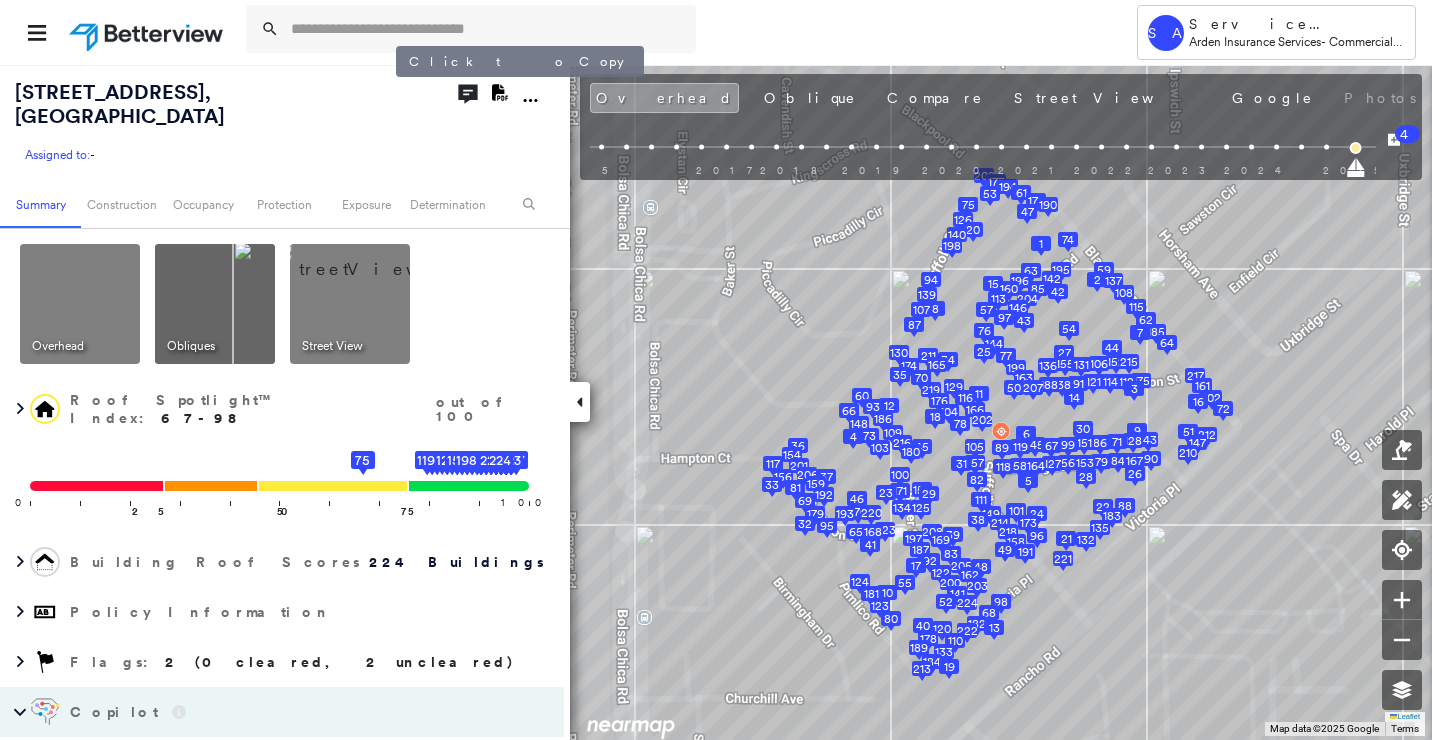 drag, startPoint x: 15, startPoint y: 87, endPoint x: 394, endPoint y: 91, distance: 379.02112 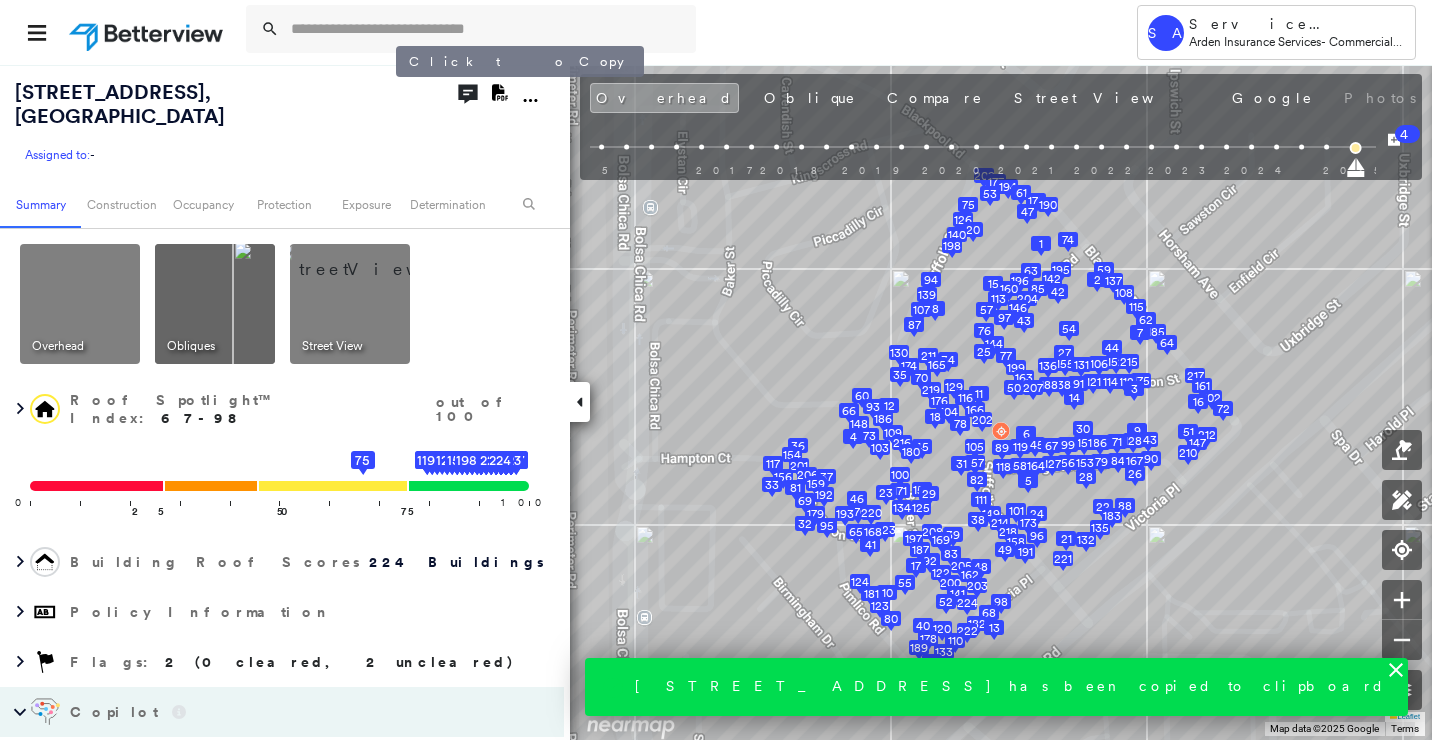 copy on "[STREET_ADDRESS]" 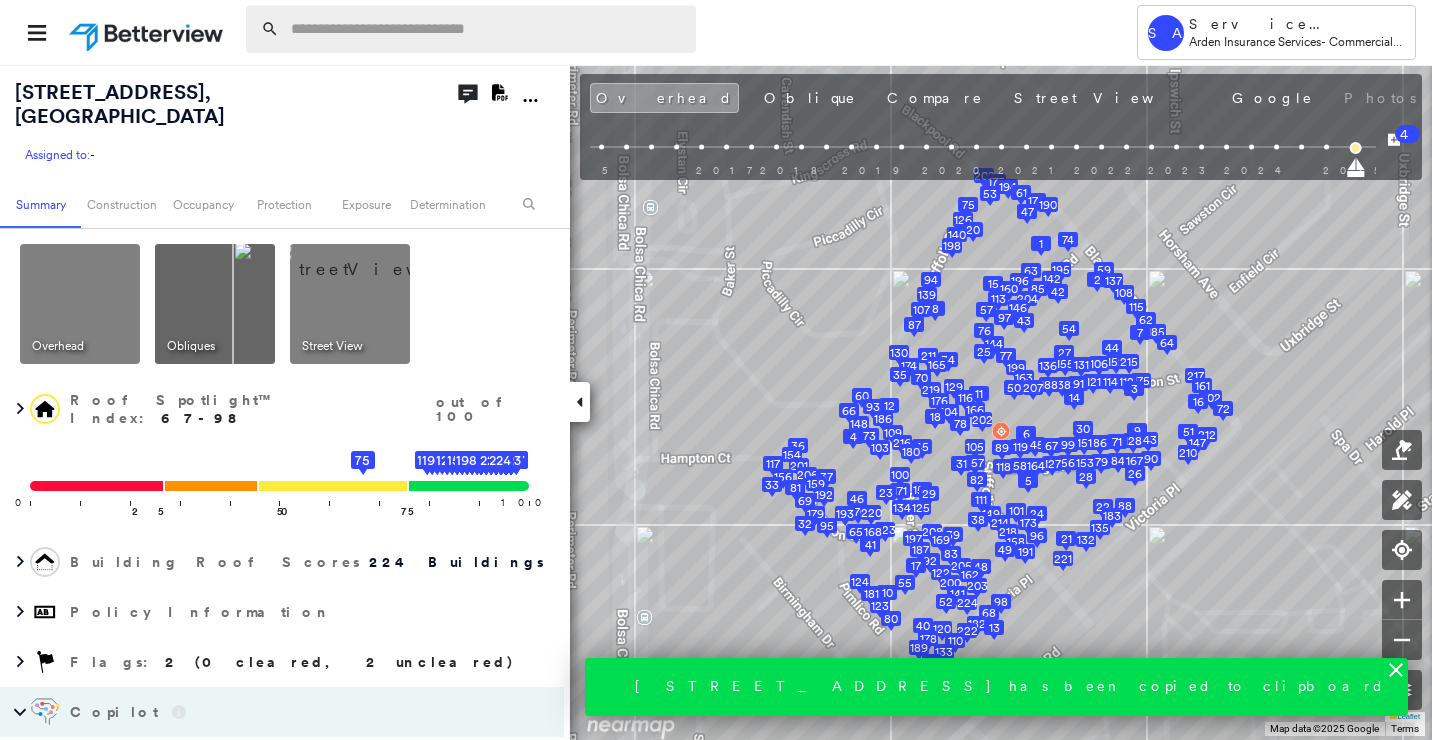 click at bounding box center (487, 29) 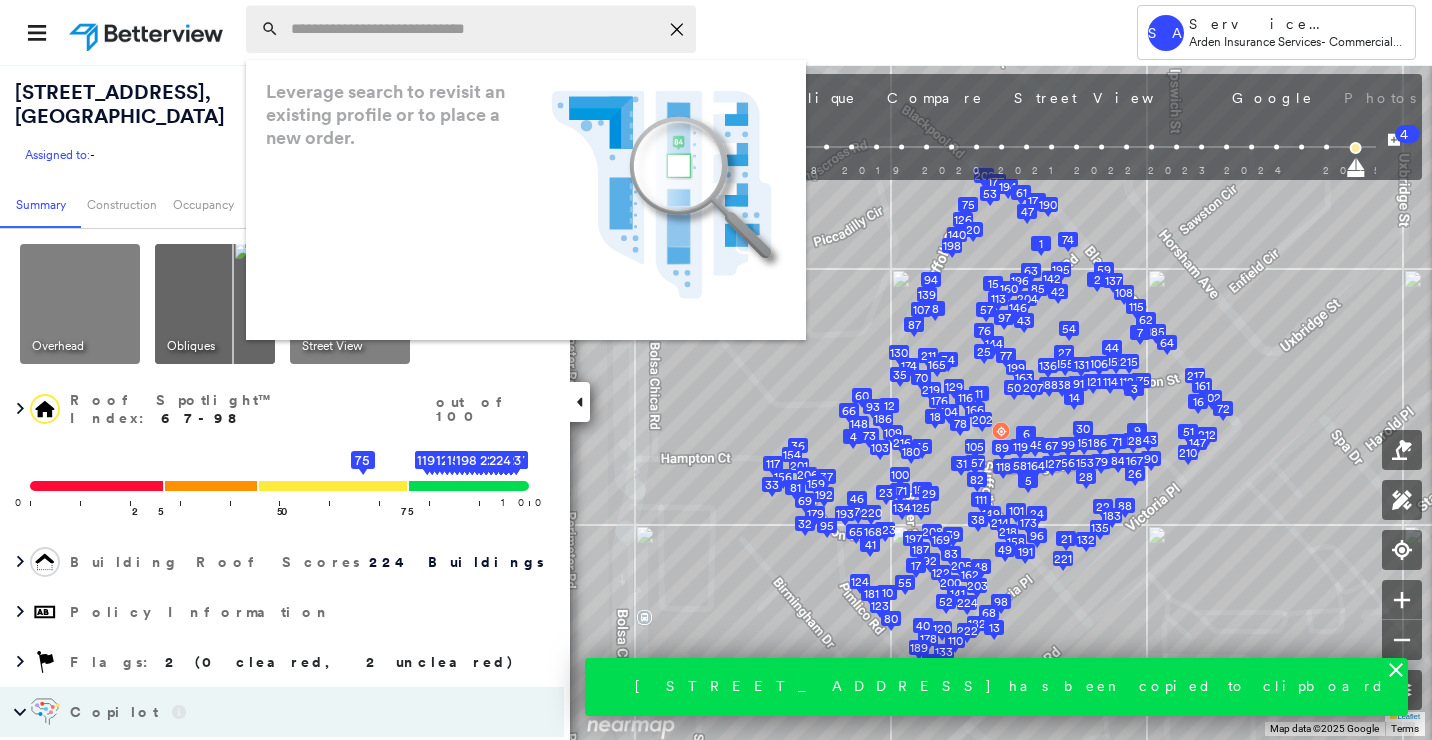 paste on "**********" 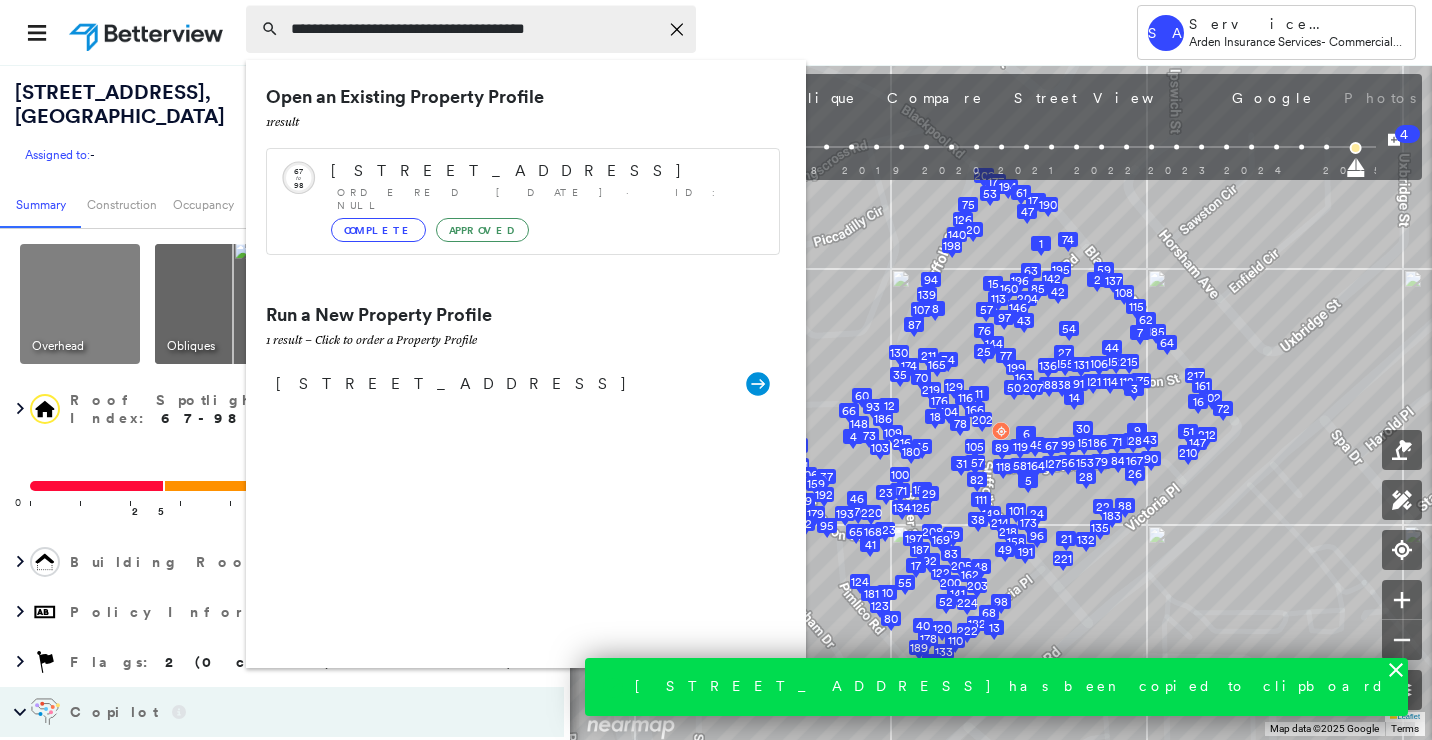 type on "**********" 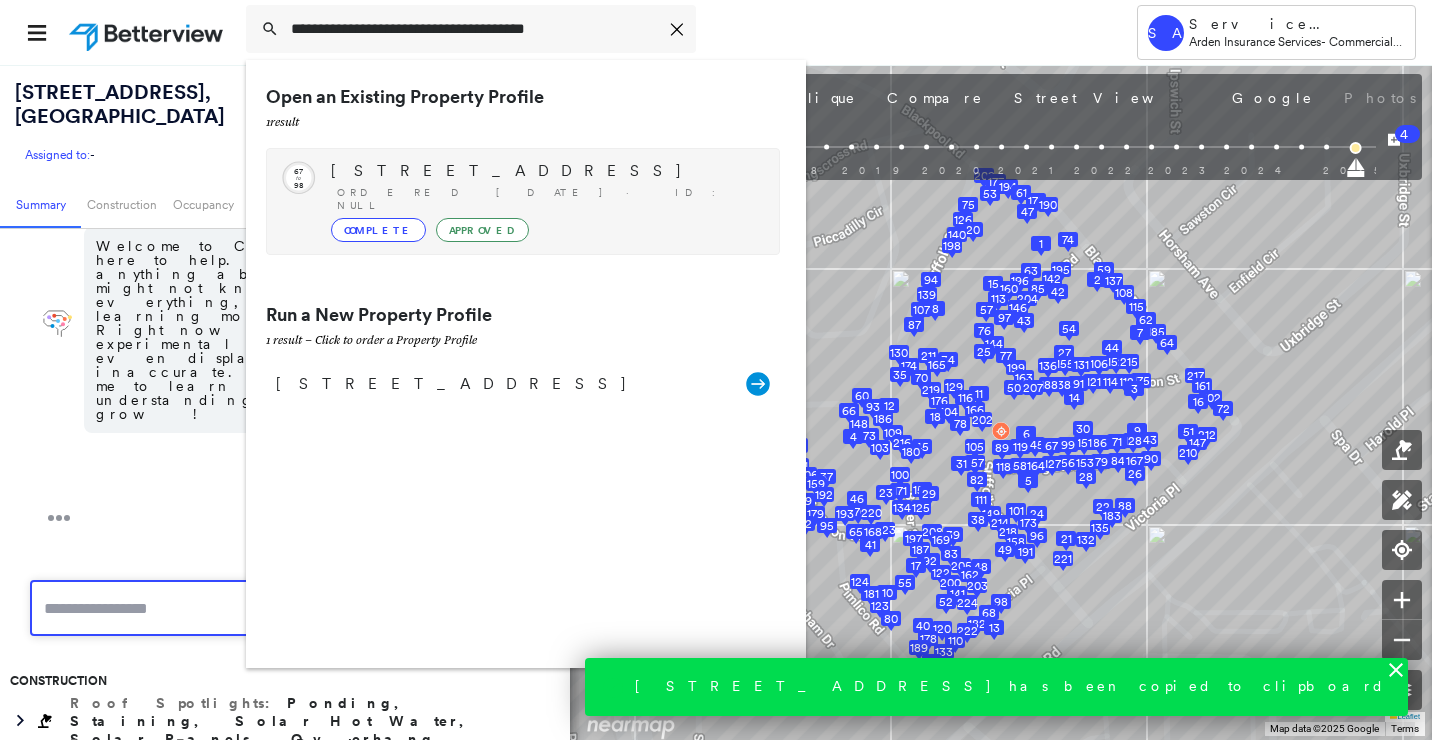 scroll, scrollTop: 530, scrollLeft: 0, axis: vertical 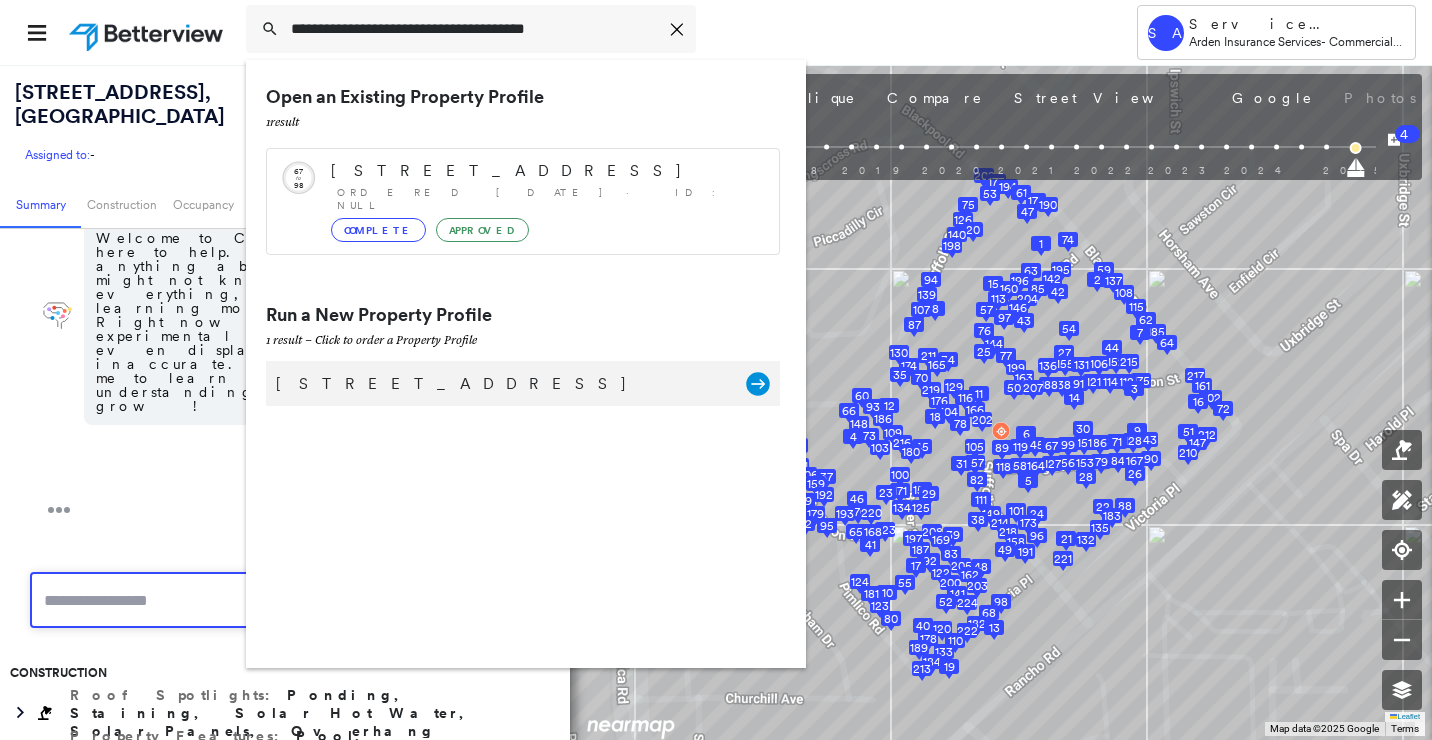 click on "[STREET_ADDRESS]" at bounding box center [501, 384] 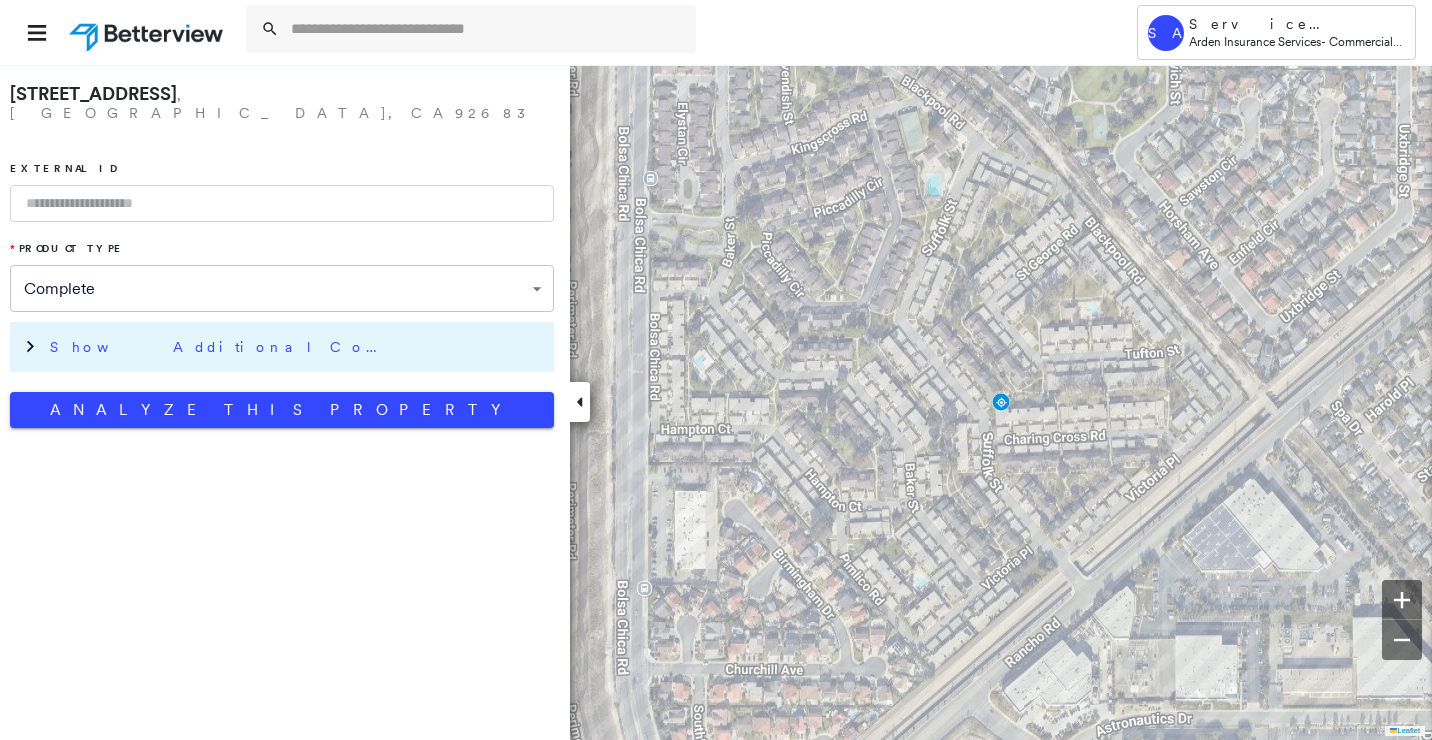 drag, startPoint x: 199, startPoint y: 322, endPoint x: 219, endPoint y: 326, distance: 20.396078 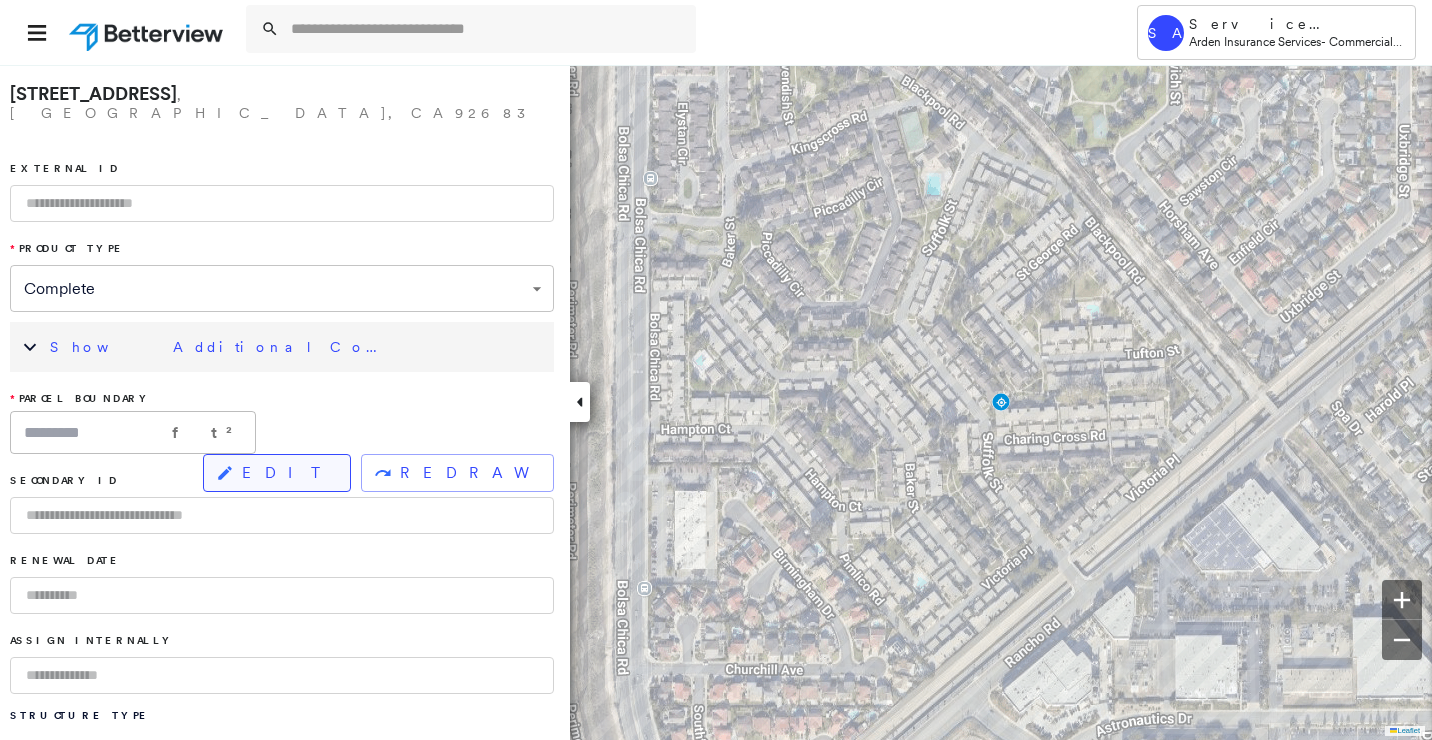 click on "EDIT" at bounding box center [277, 473] 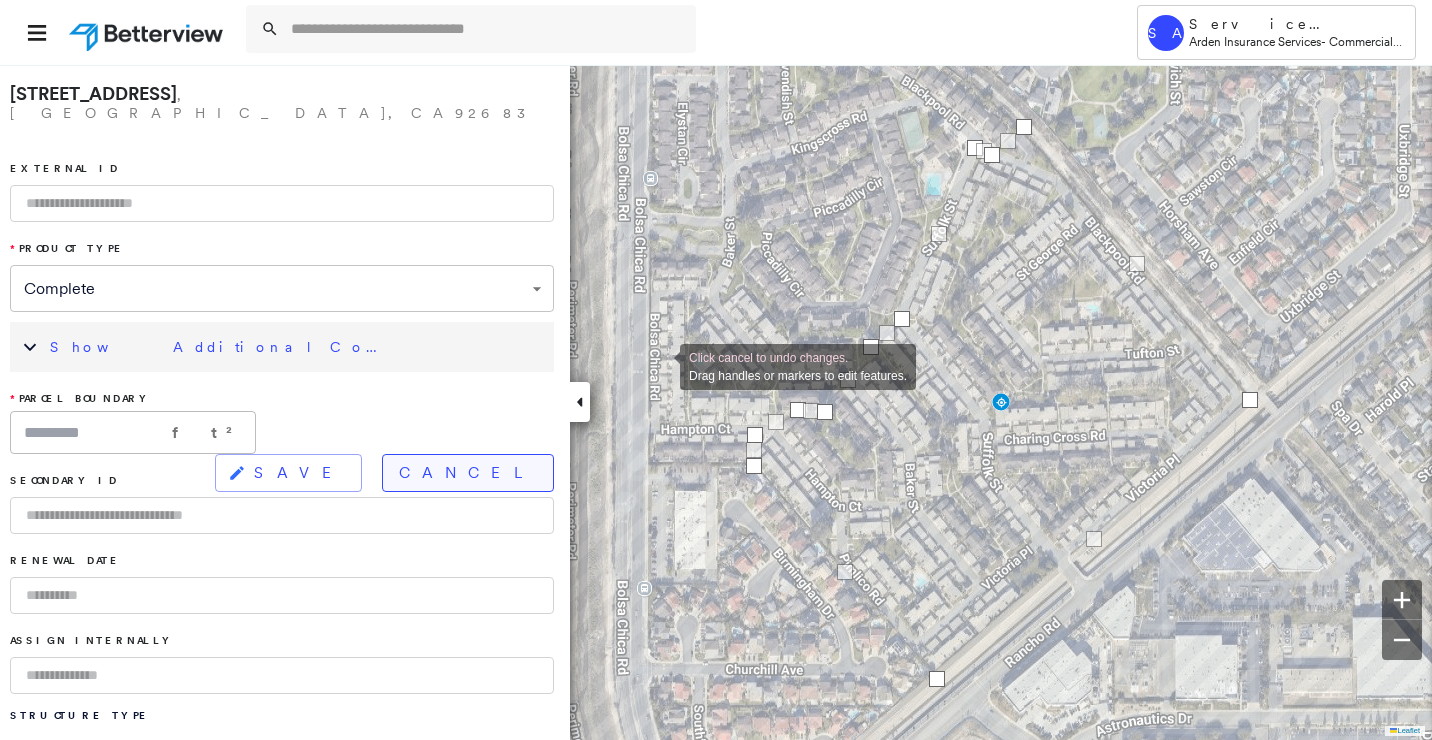 click on "Cancel" at bounding box center (468, 473) 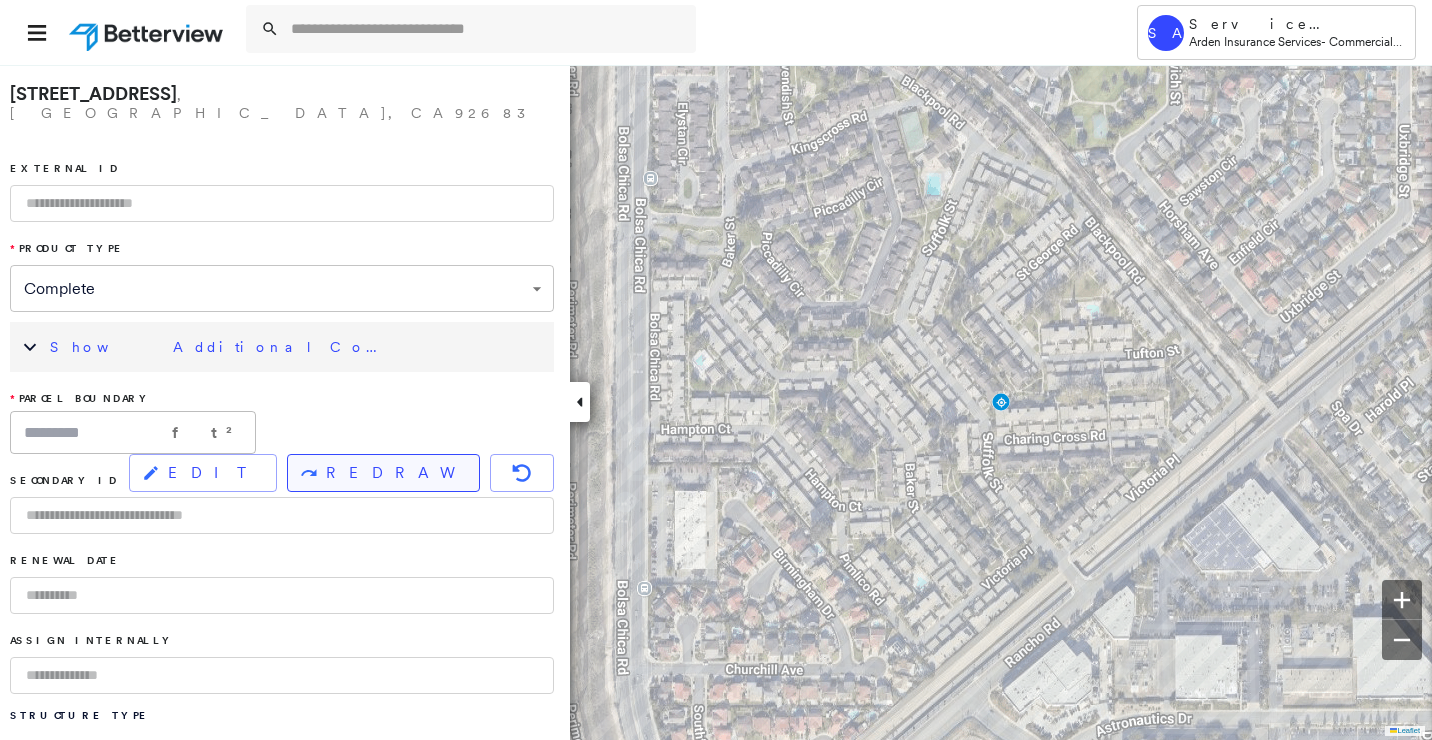 click on "REDRAW" at bounding box center (394, 473) 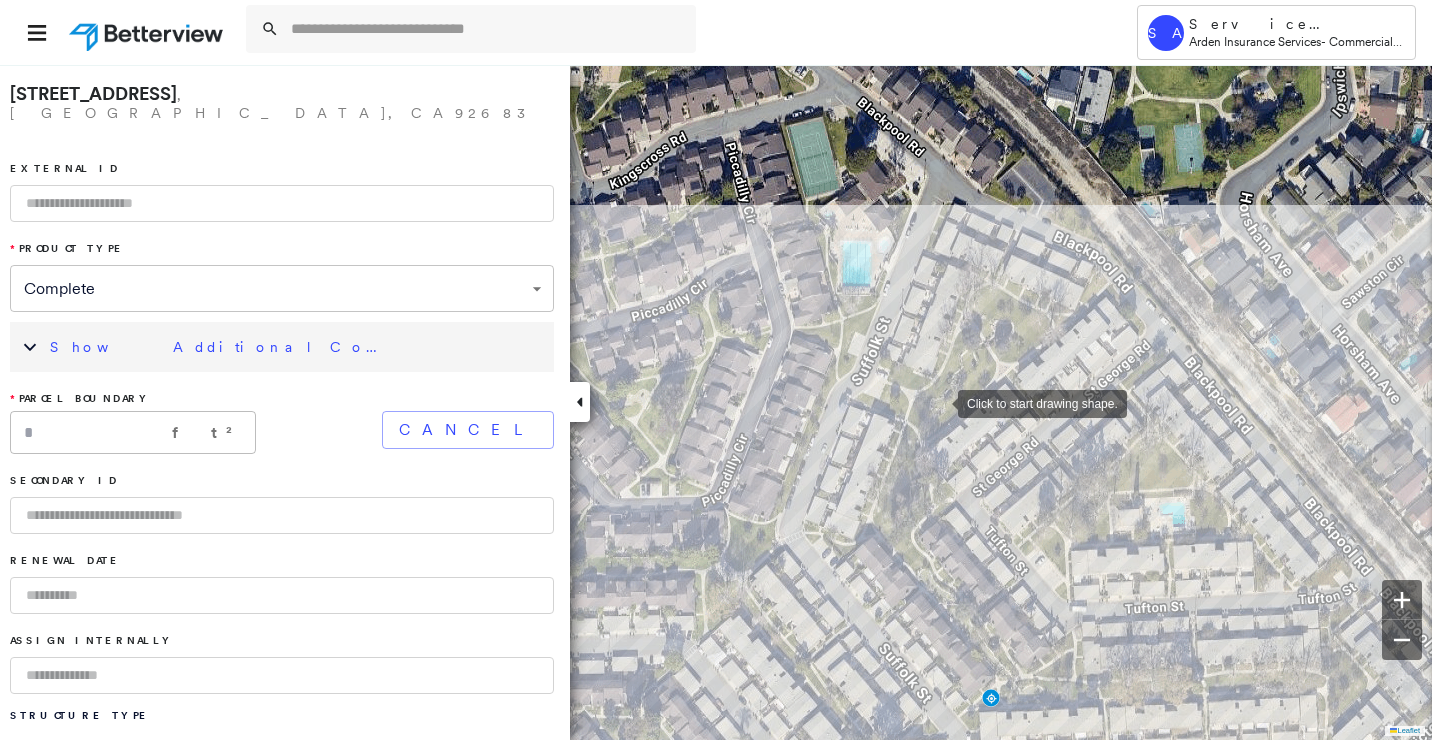 drag, startPoint x: 972, startPoint y: 314, endPoint x: 939, endPoint y: 400, distance: 92.11406 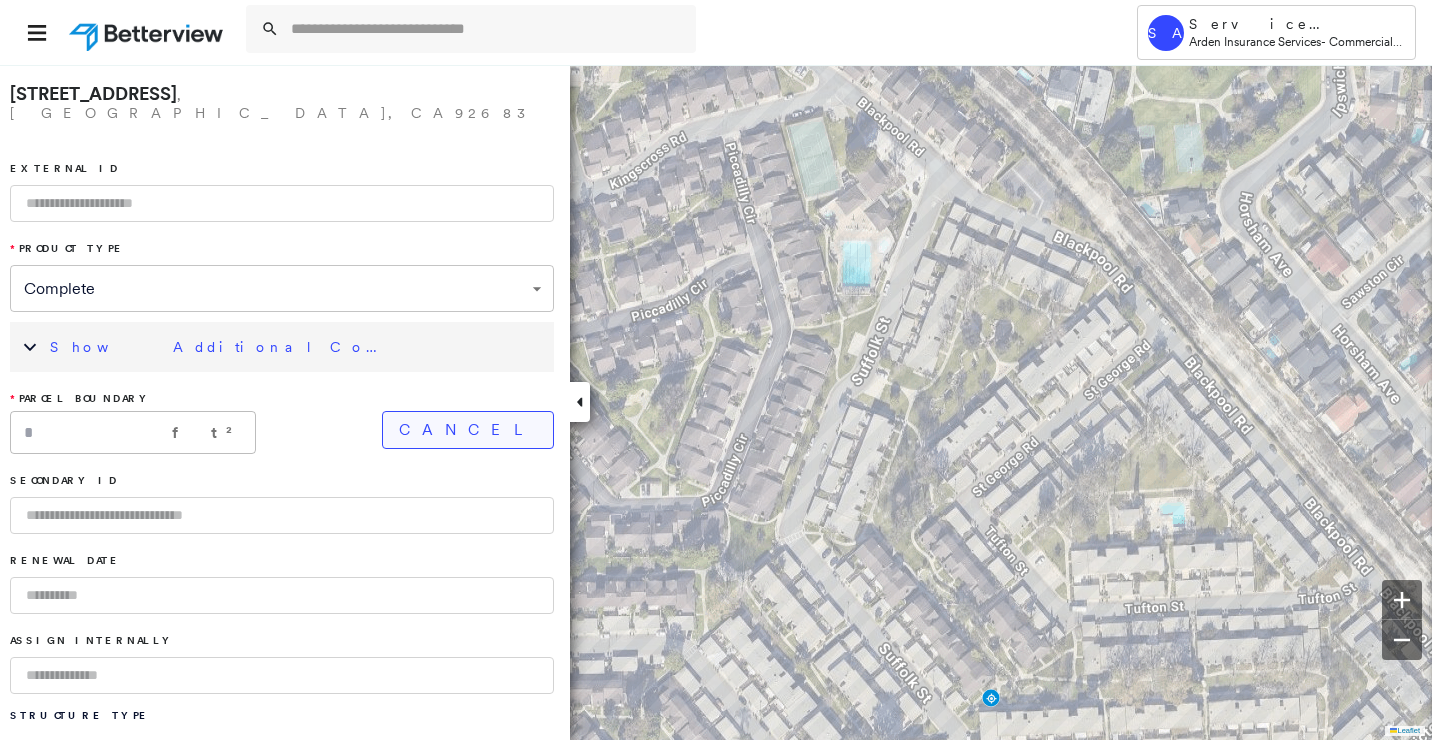 click on "Cancel" at bounding box center (468, 430) 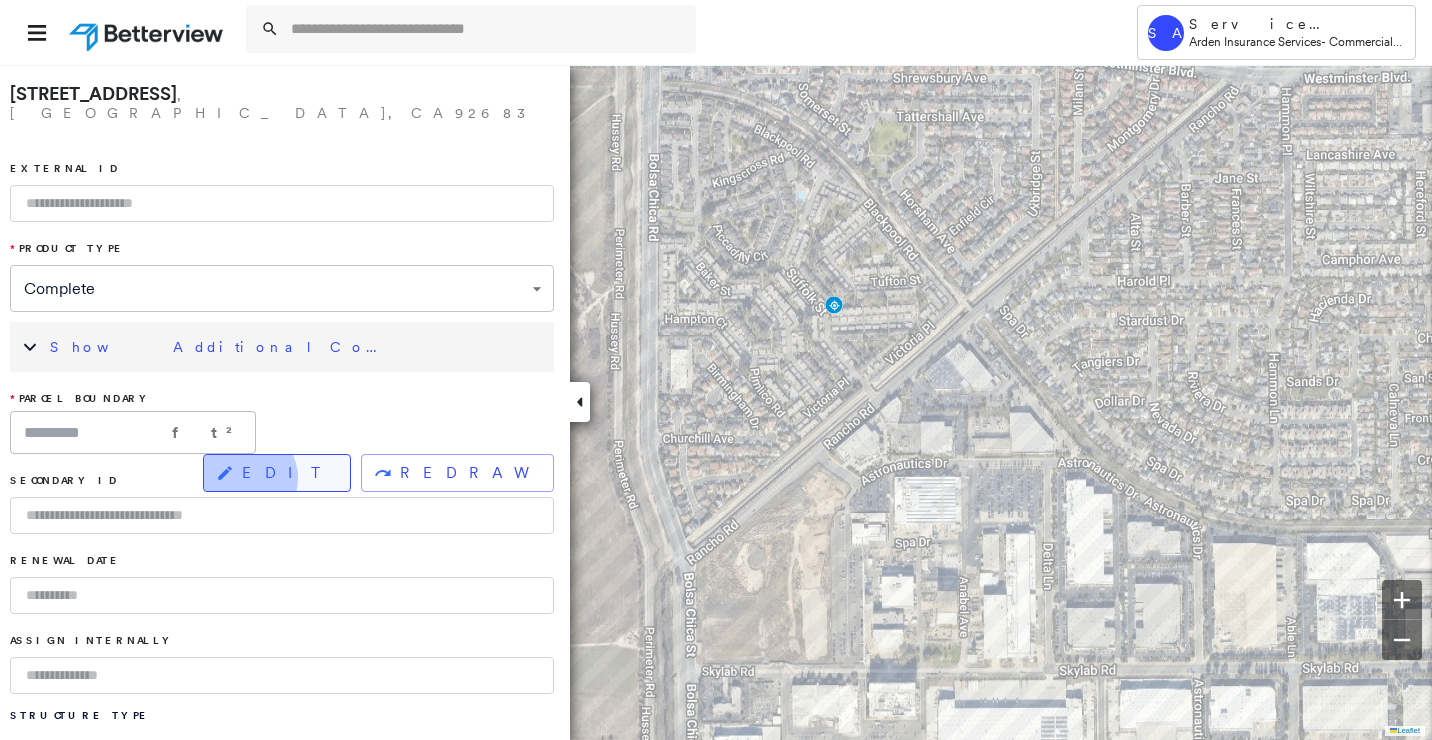 click on "EDIT" at bounding box center (288, 473) 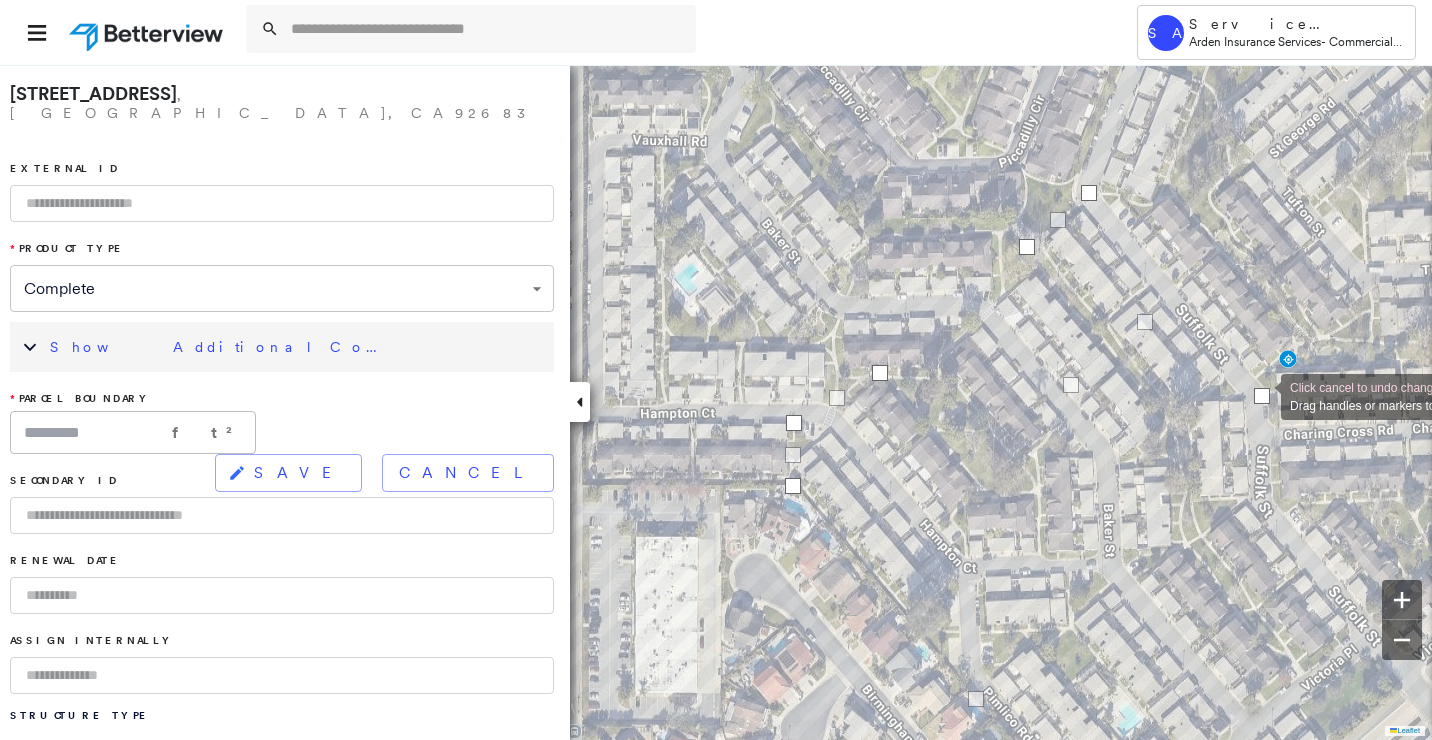 drag, startPoint x: 933, startPoint y: 378, endPoint x: 1261, endPoint y: 395, distance: 328.44025 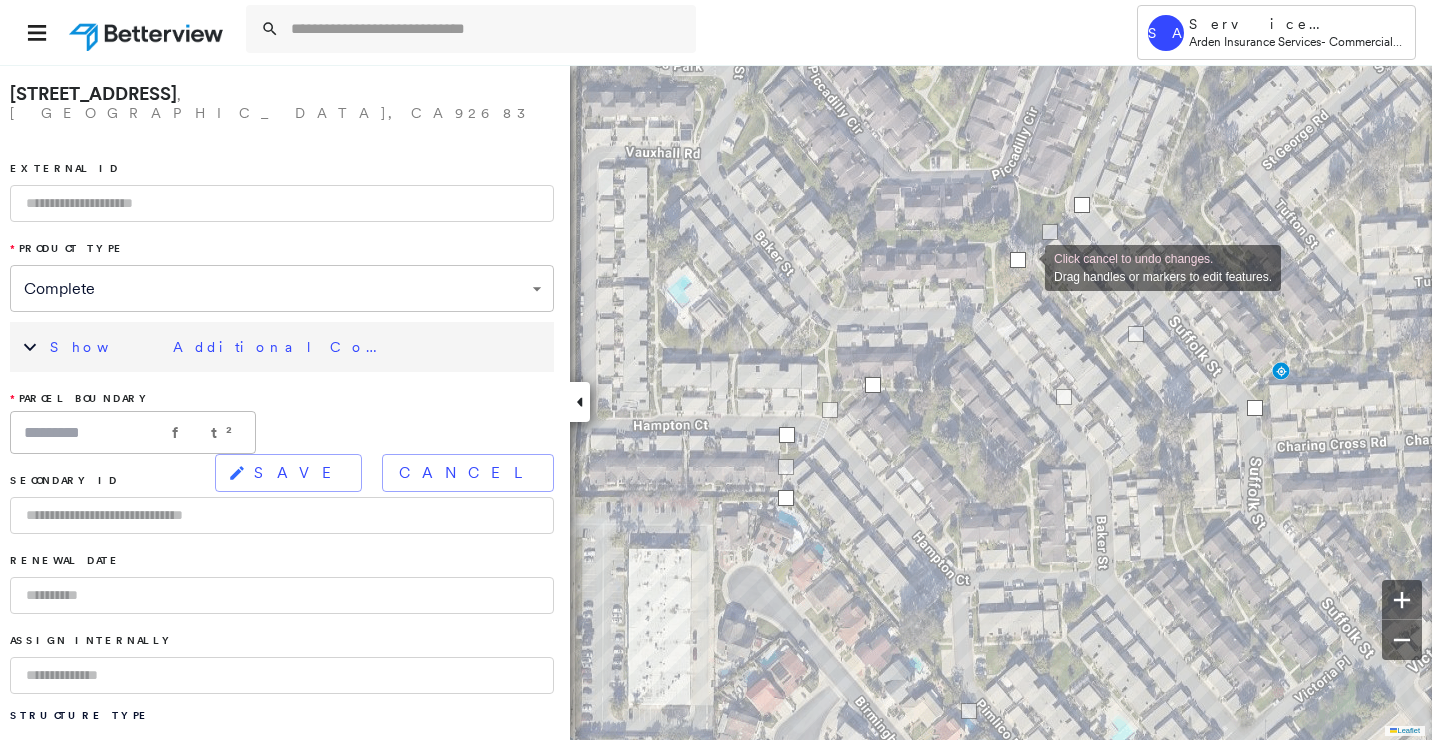 click at bounding box center (1018, 260) 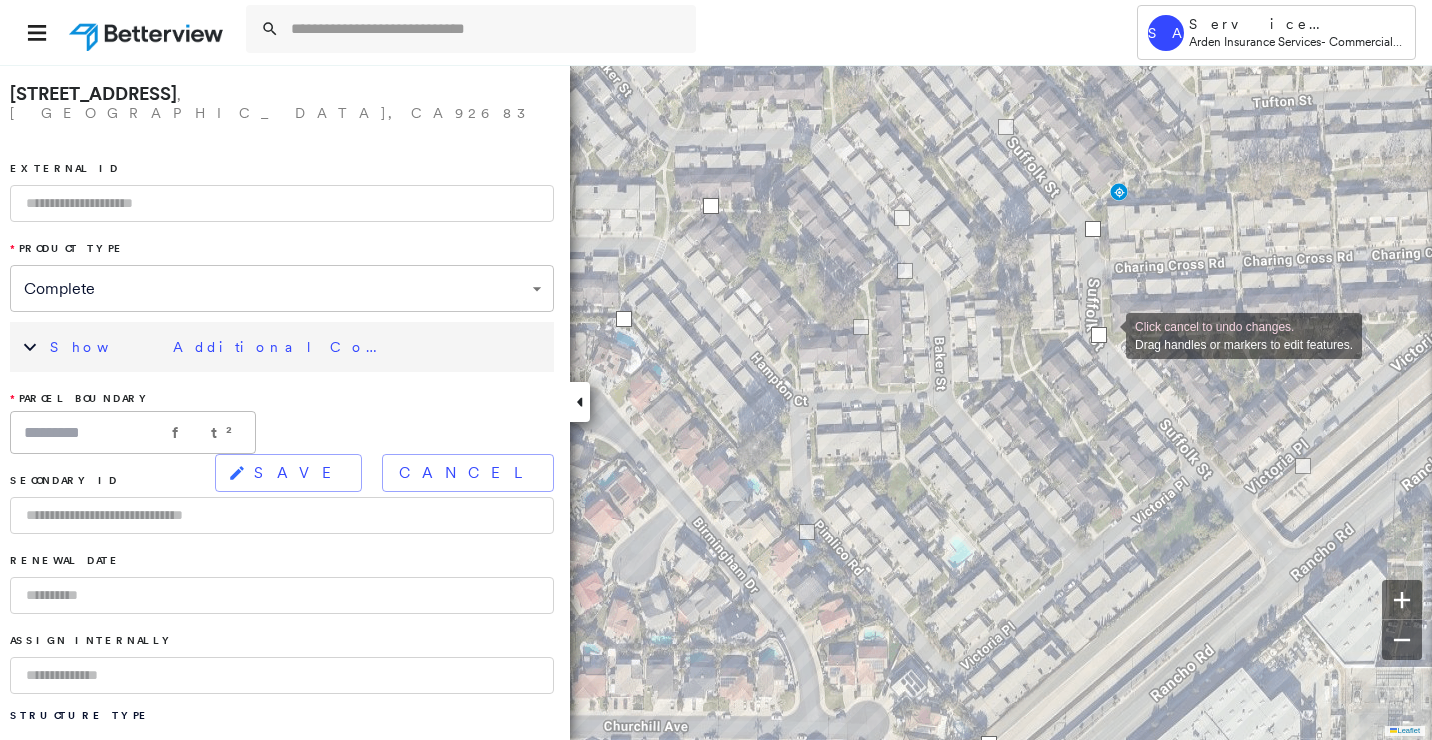 drag, startPoint x: 632, startPoint y: 255, endPoint x: 1105, endPoint y: 334, distance: 479.55188 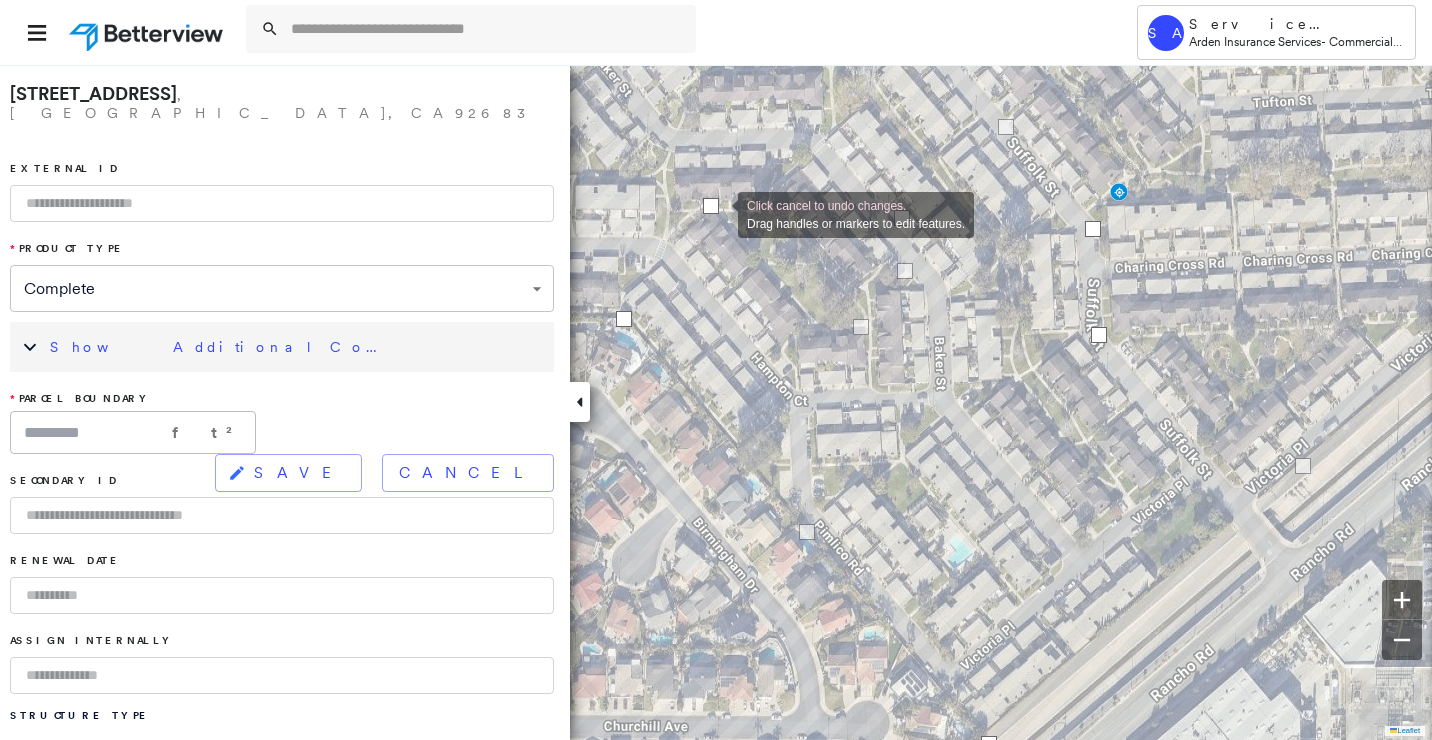 click at bounding box center [711, 206] 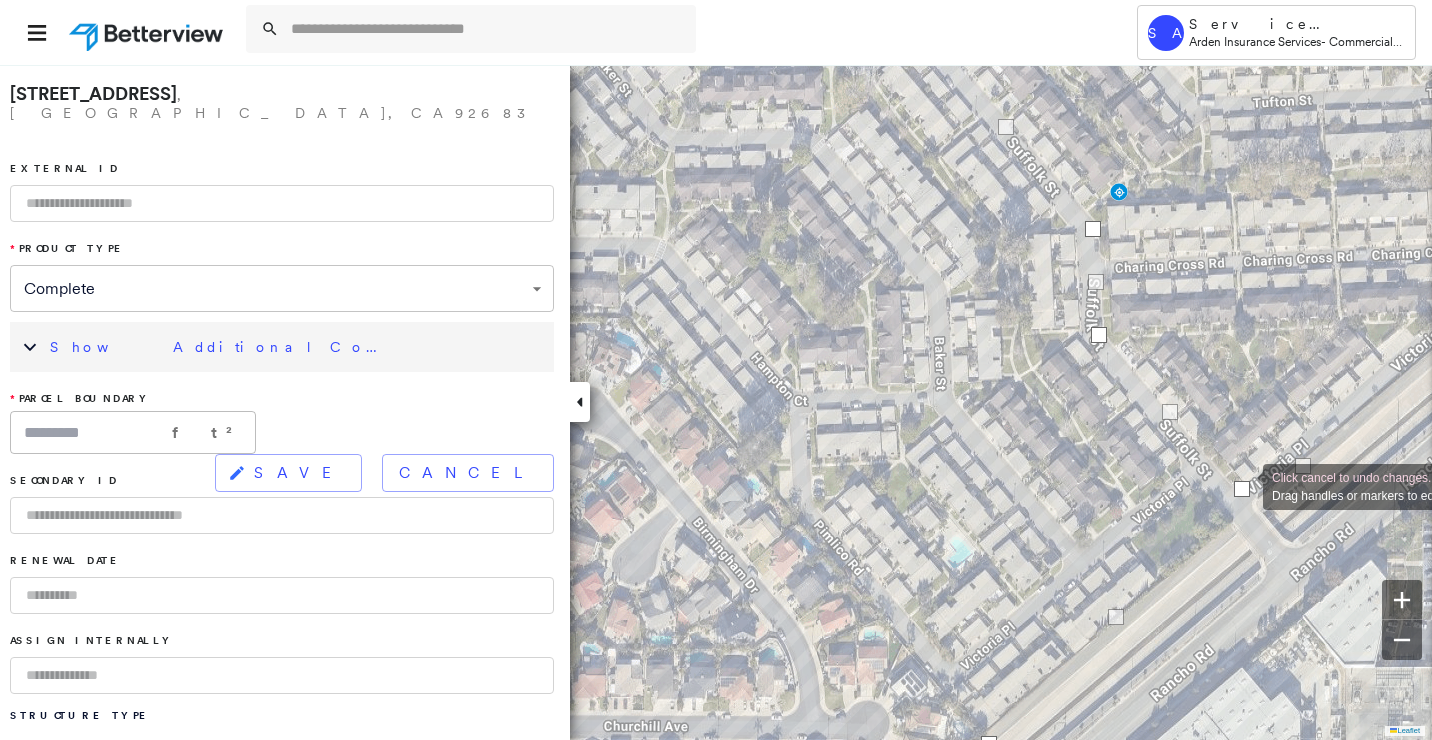 drag, startPoint x: 625, startPoint y: 315, endPoint x: 1243, endPoint y: 485, distance: 640.95557 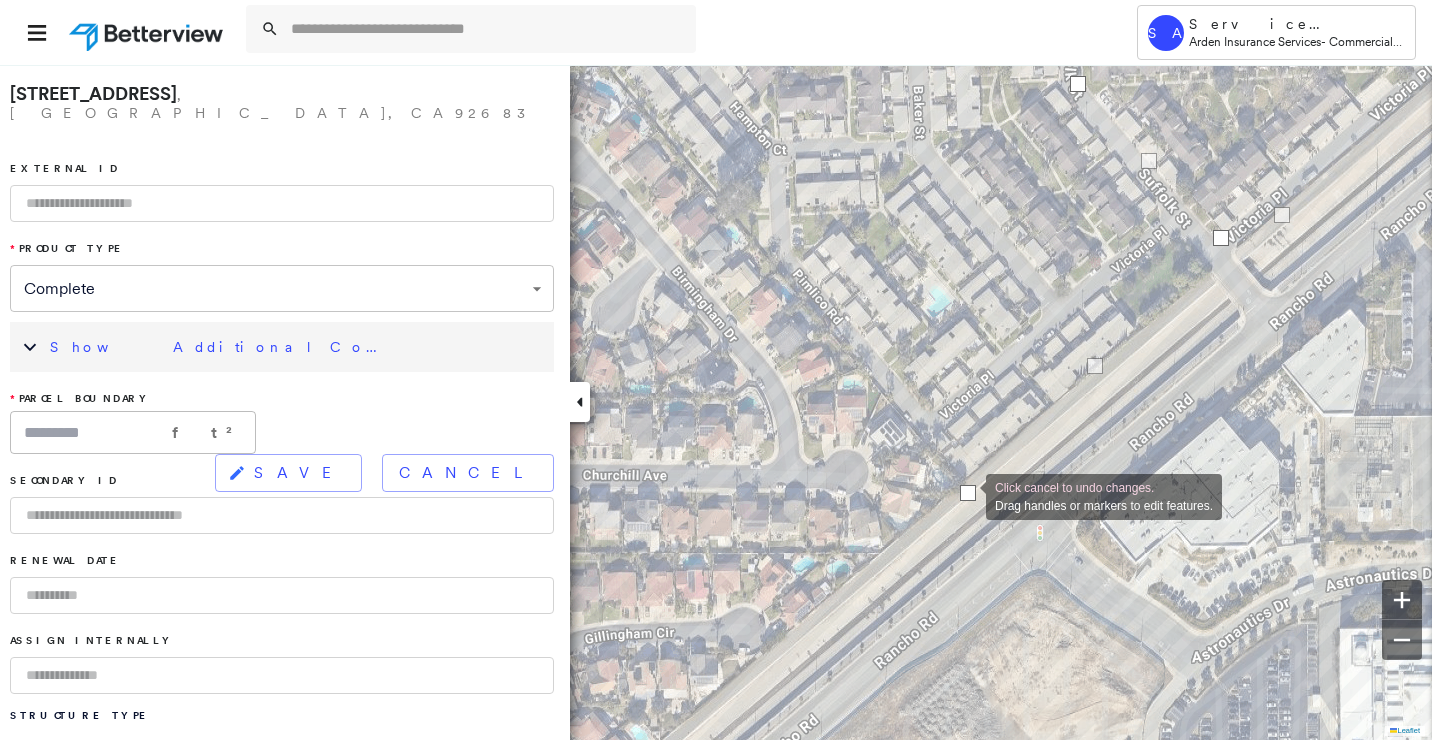 click at bounding box center [968, 493] 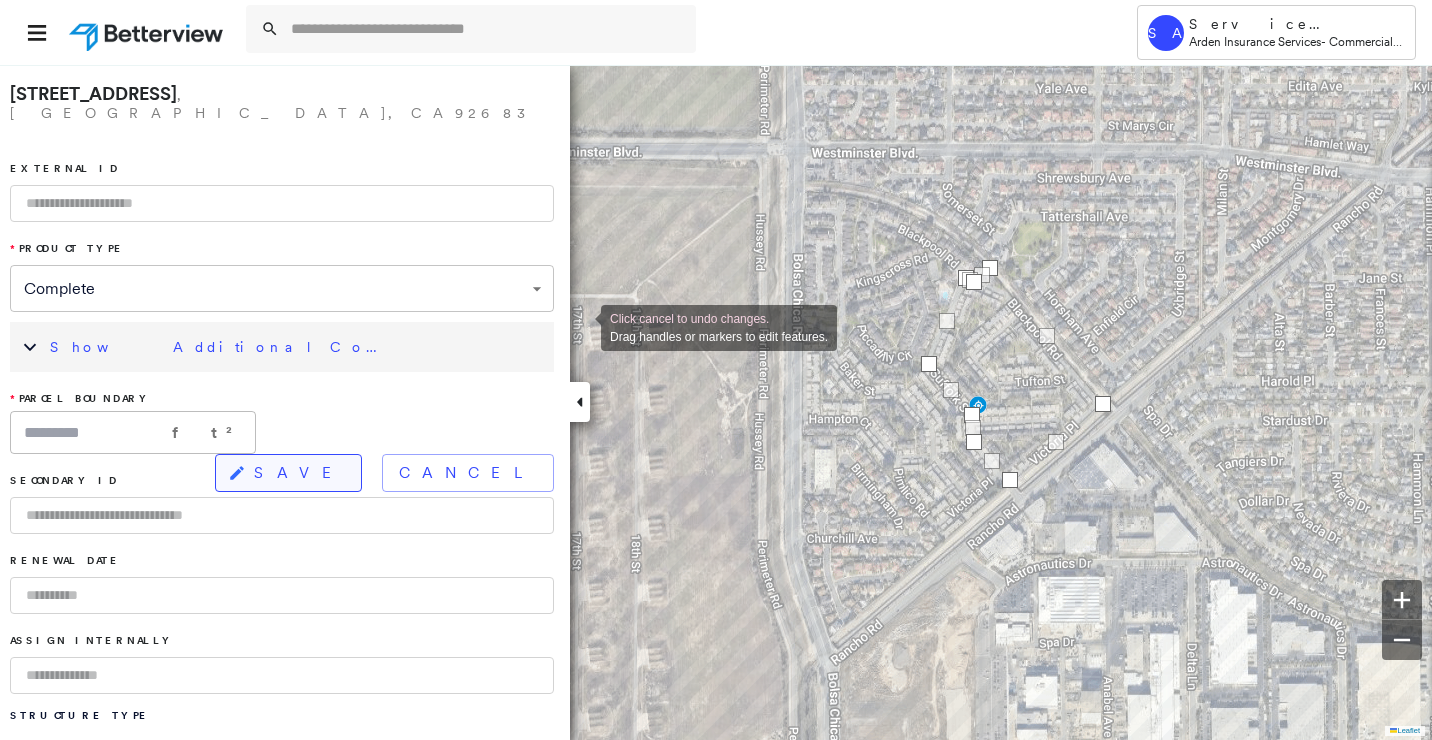 click on "SAVE" at bounding box center (299, 473) 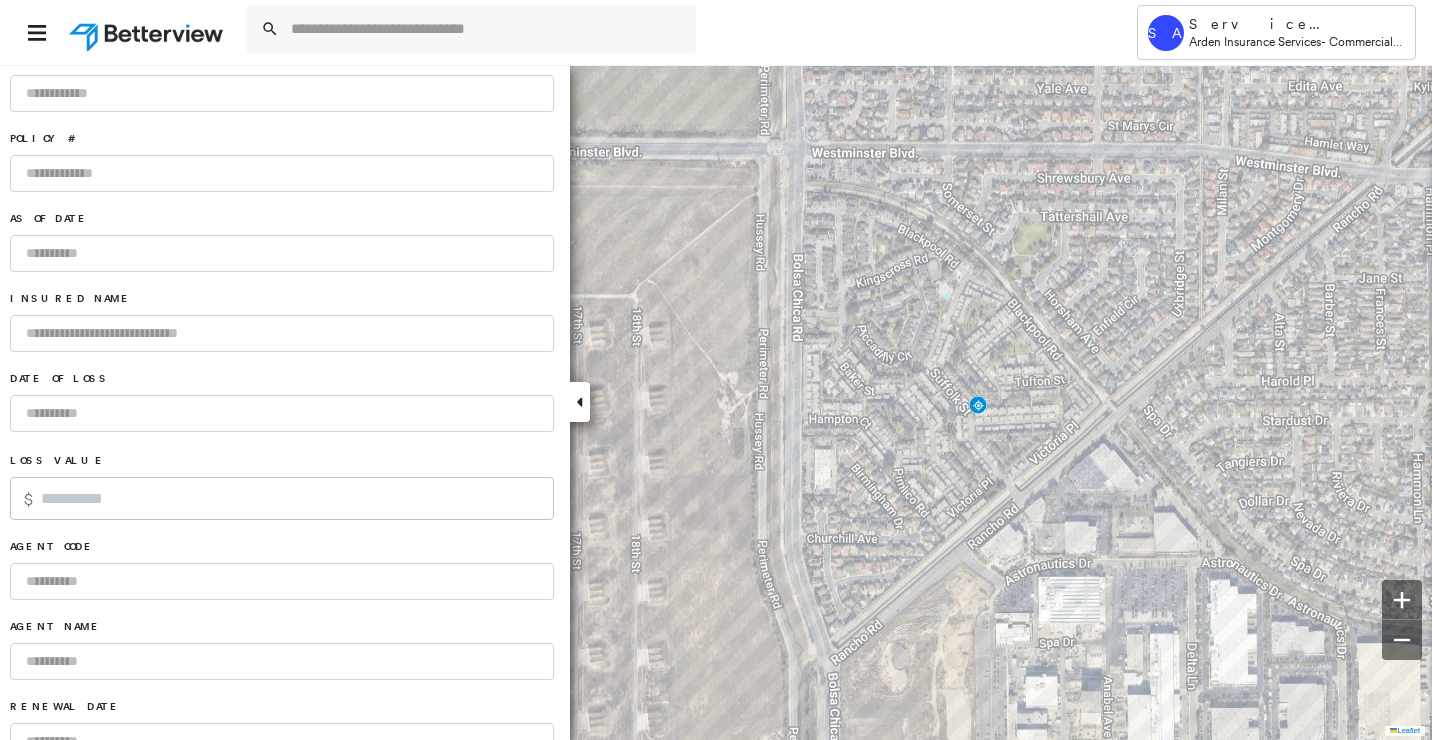 scroll, scrollTop: 1313, scrollLeft: 0, axis: vertical 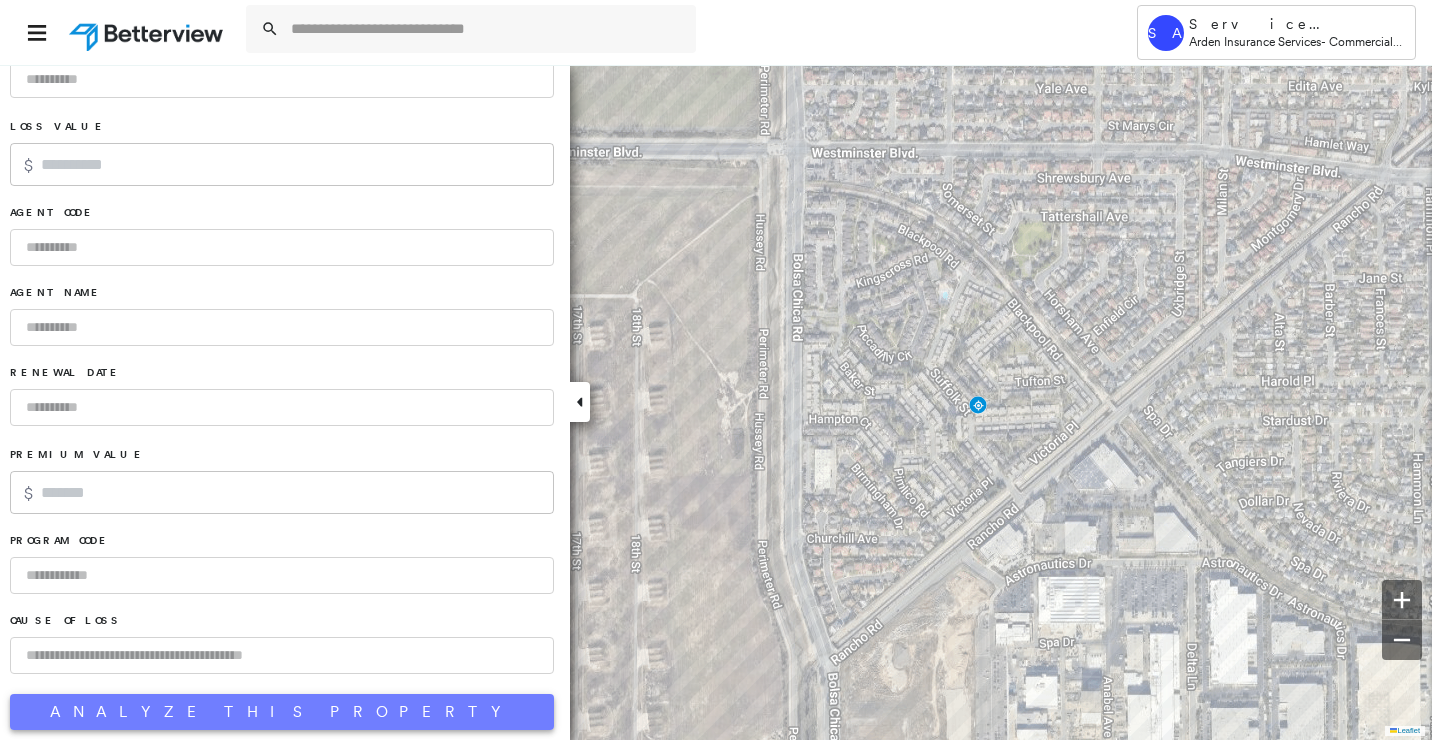 click on "Analyze This Property" at bounding box center [282, 712] 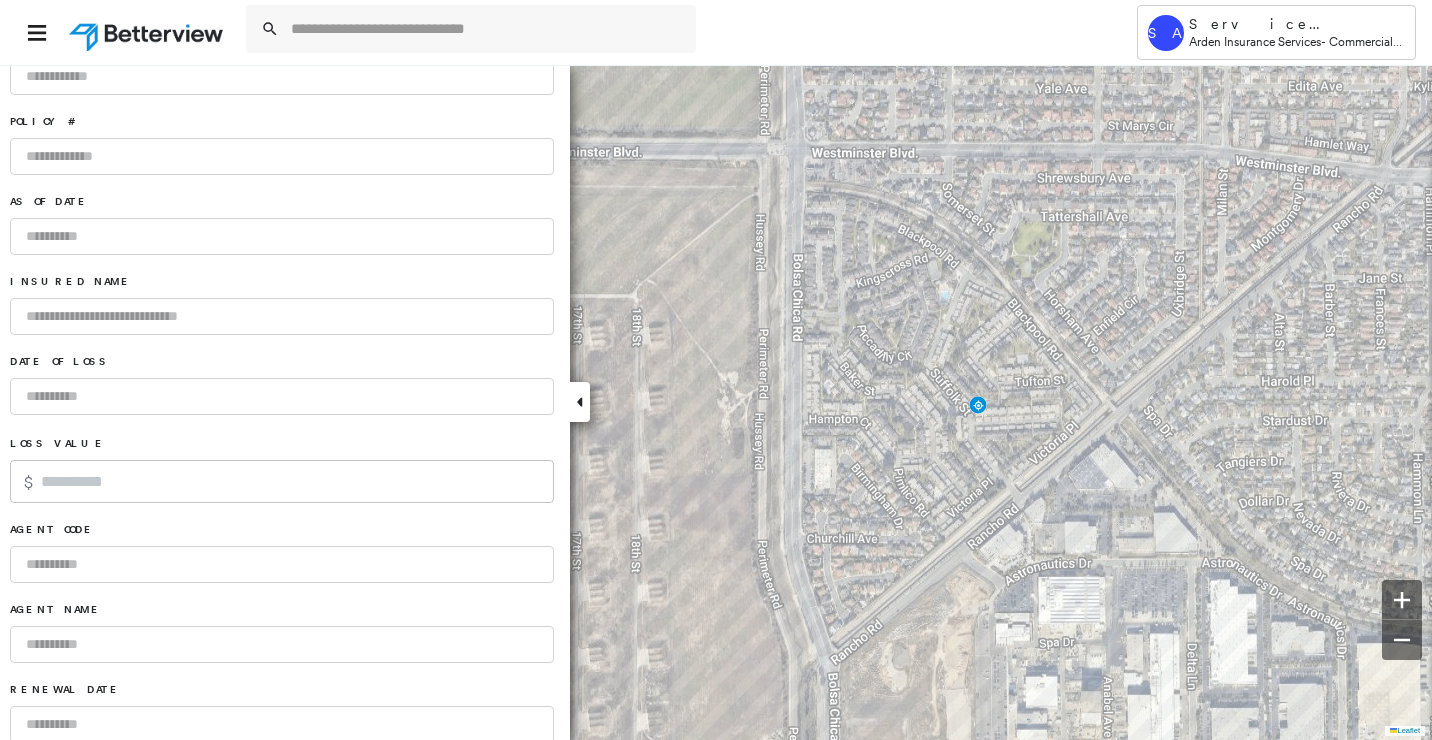 scroll, scrollTop: 813, scrollLeft: 0, axis: vertical 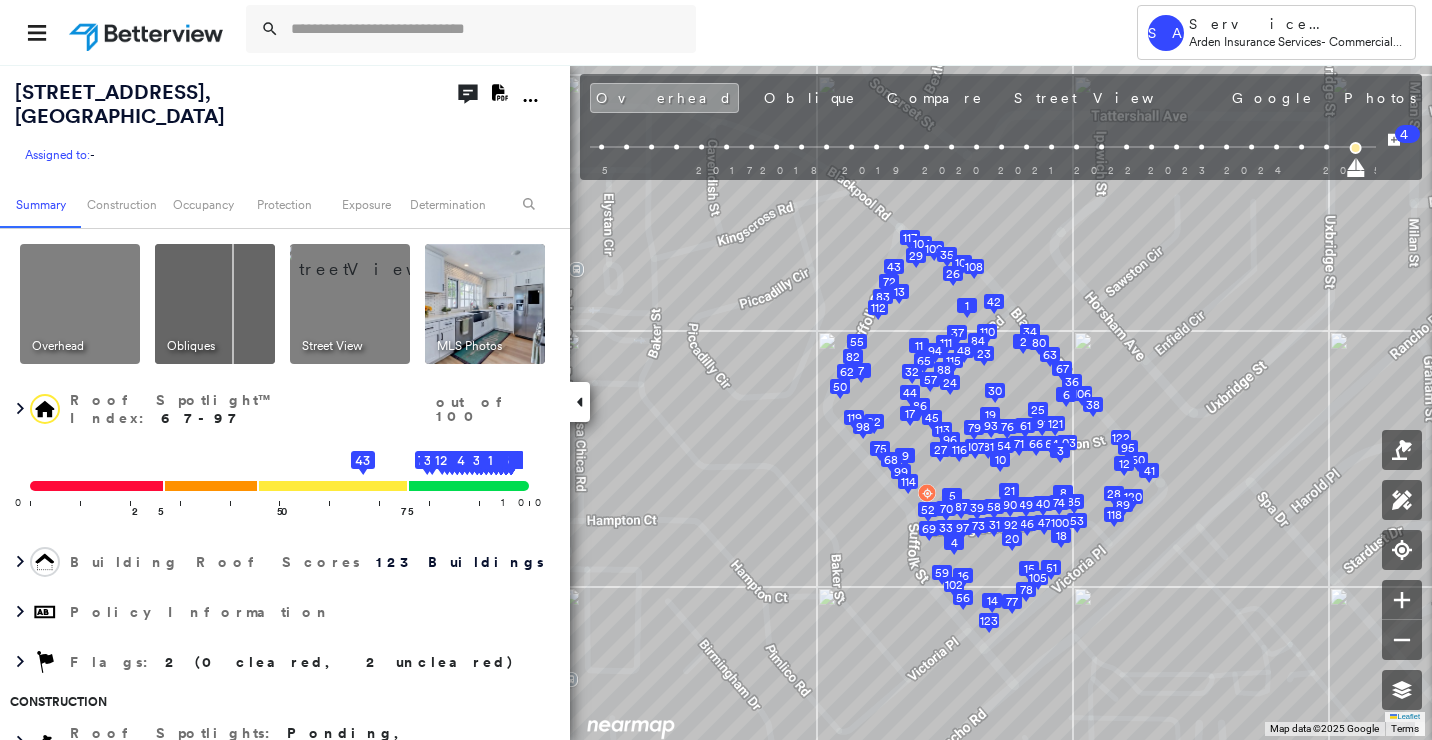 click on "Download PDF Report" 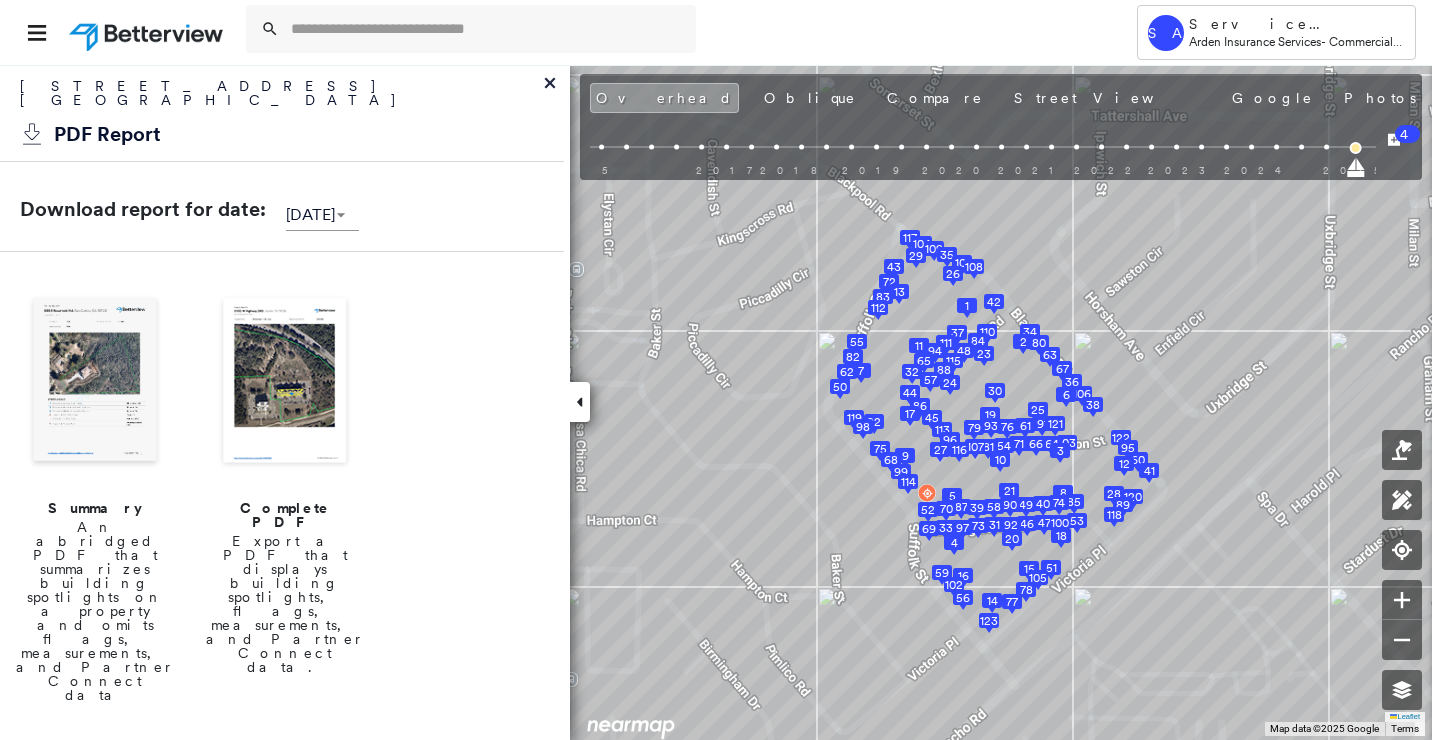click at bounding box center [95, 382] 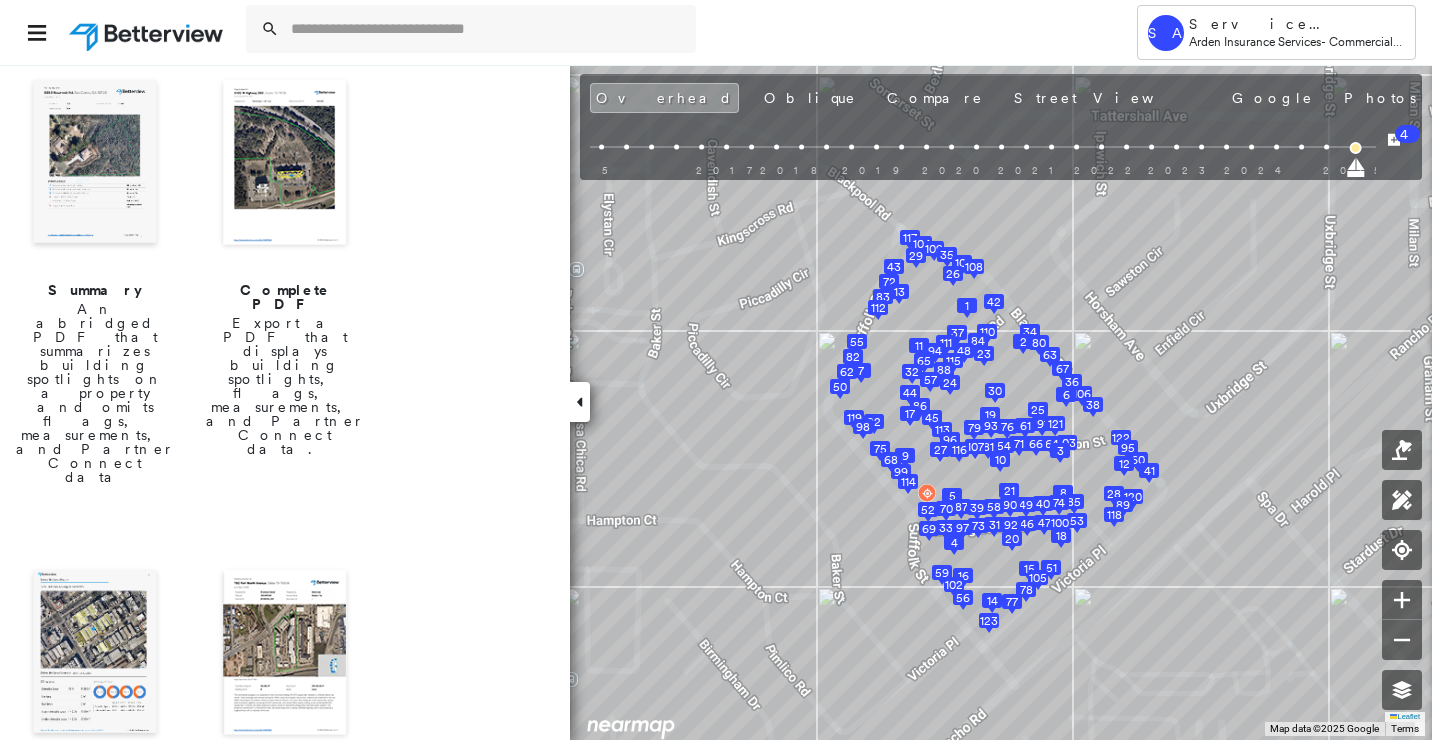 scroll, scrollTop: 400, scrollLeft: 0, axis: vertical 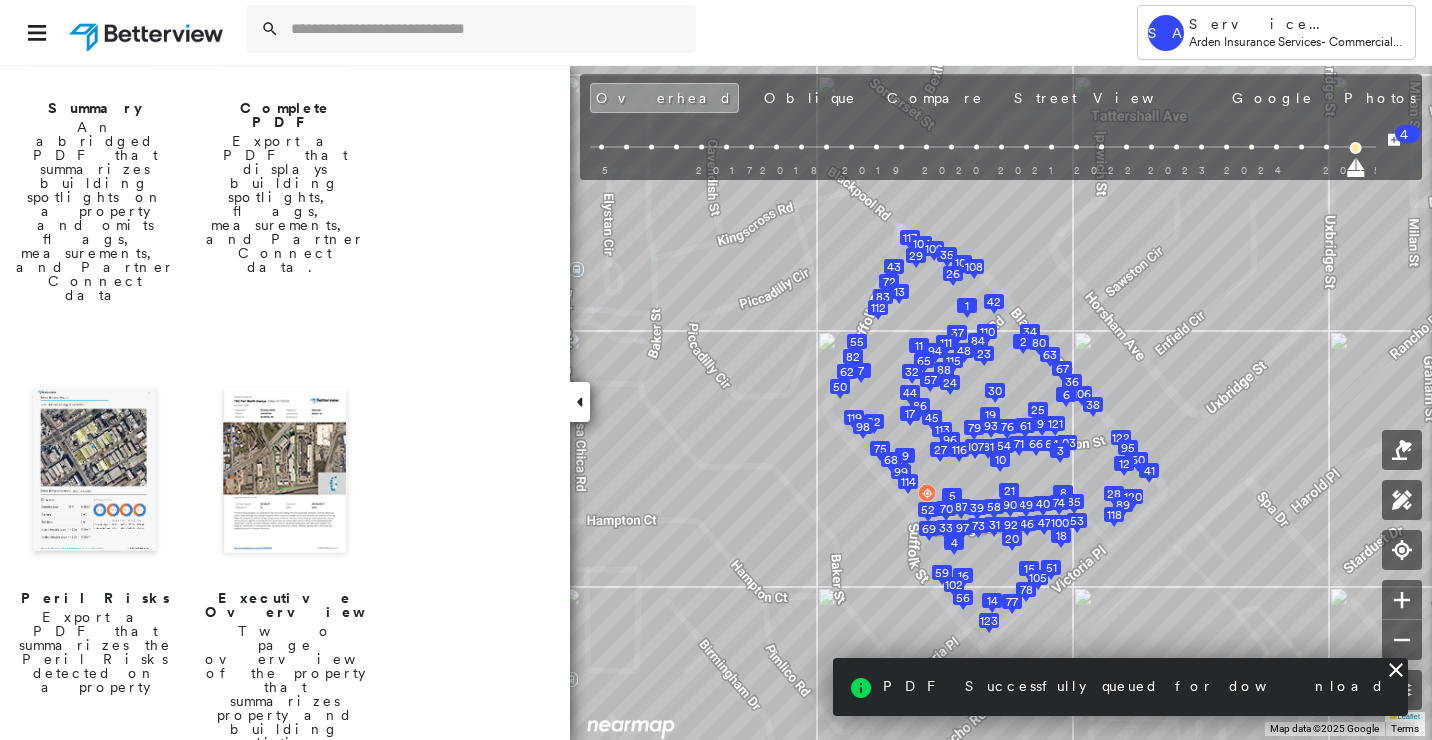 click at bounding box center (95, 472) 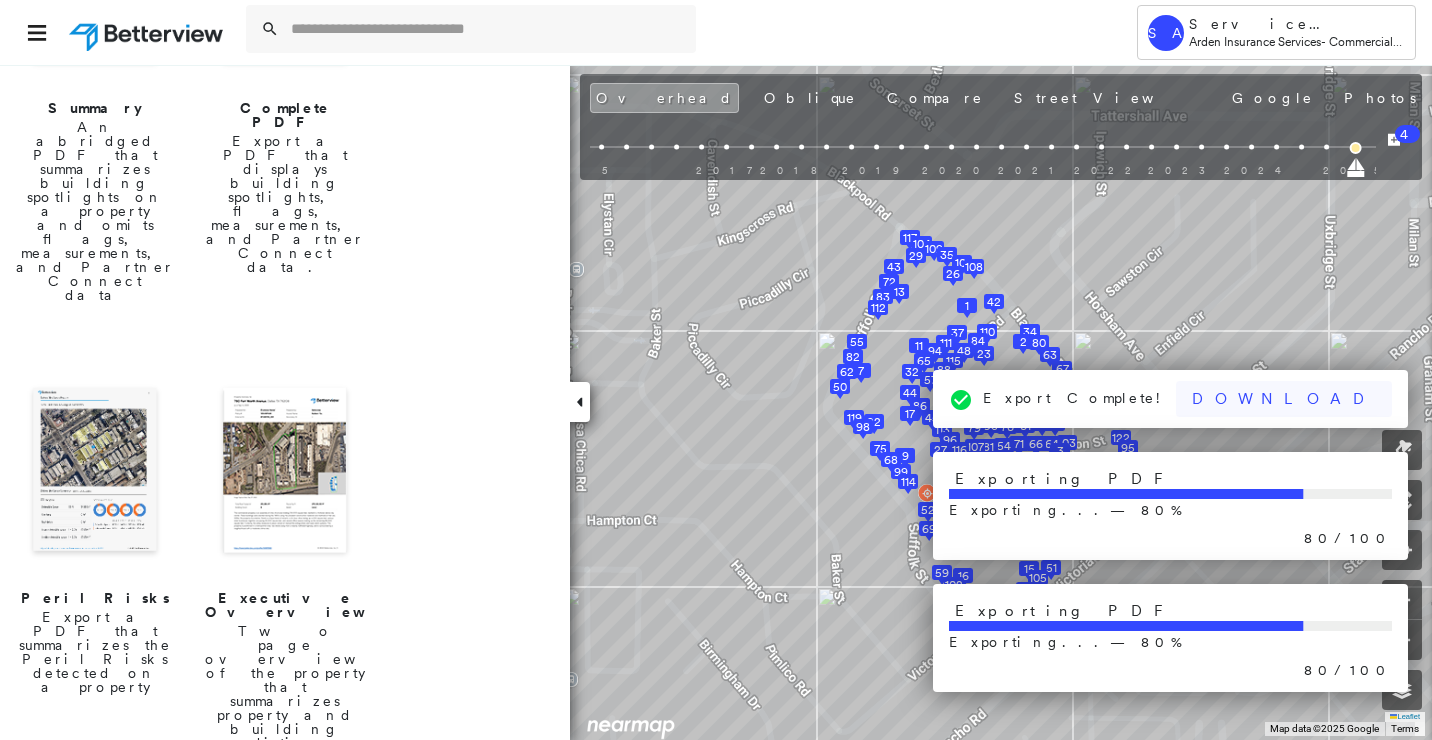 click on "Download" at bounding box center (1284, 399) 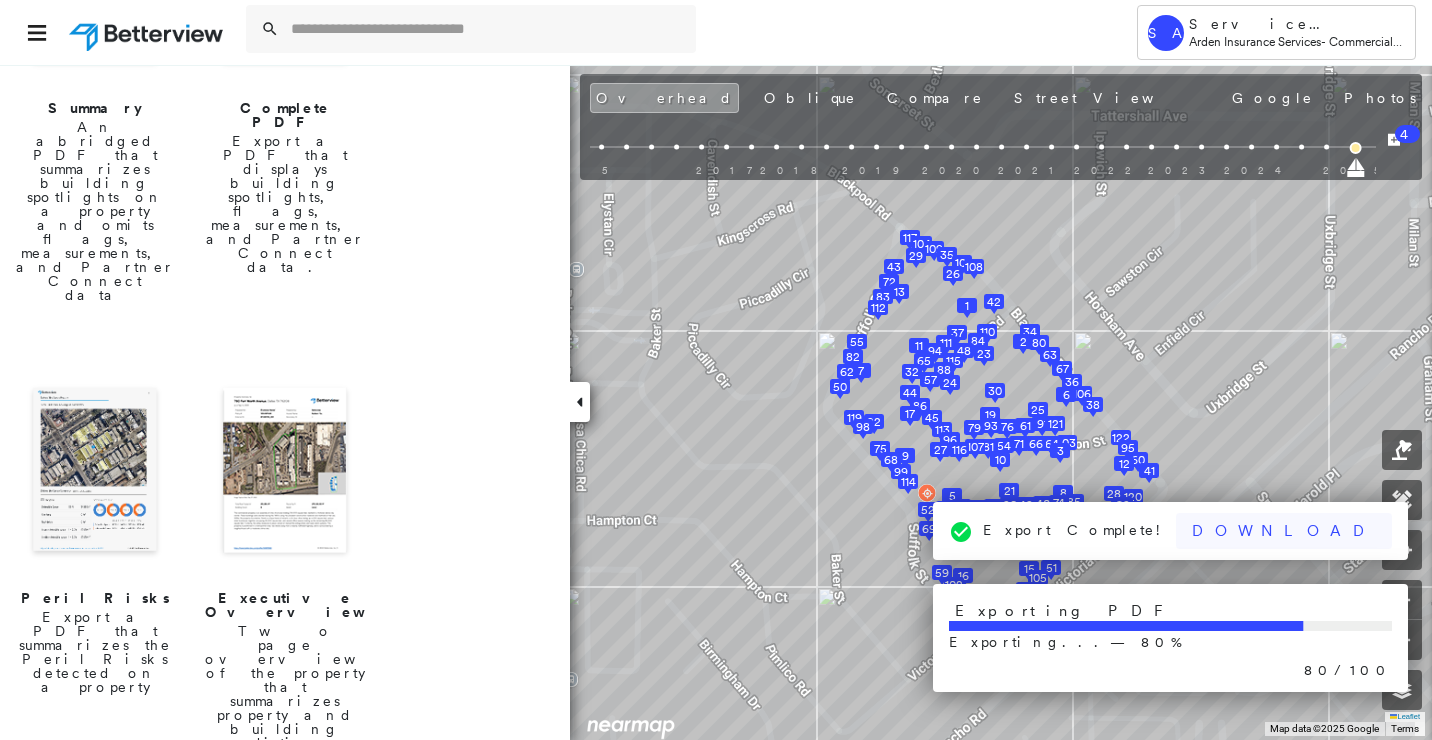 click on "Download" at bounding box center [1284, 531] 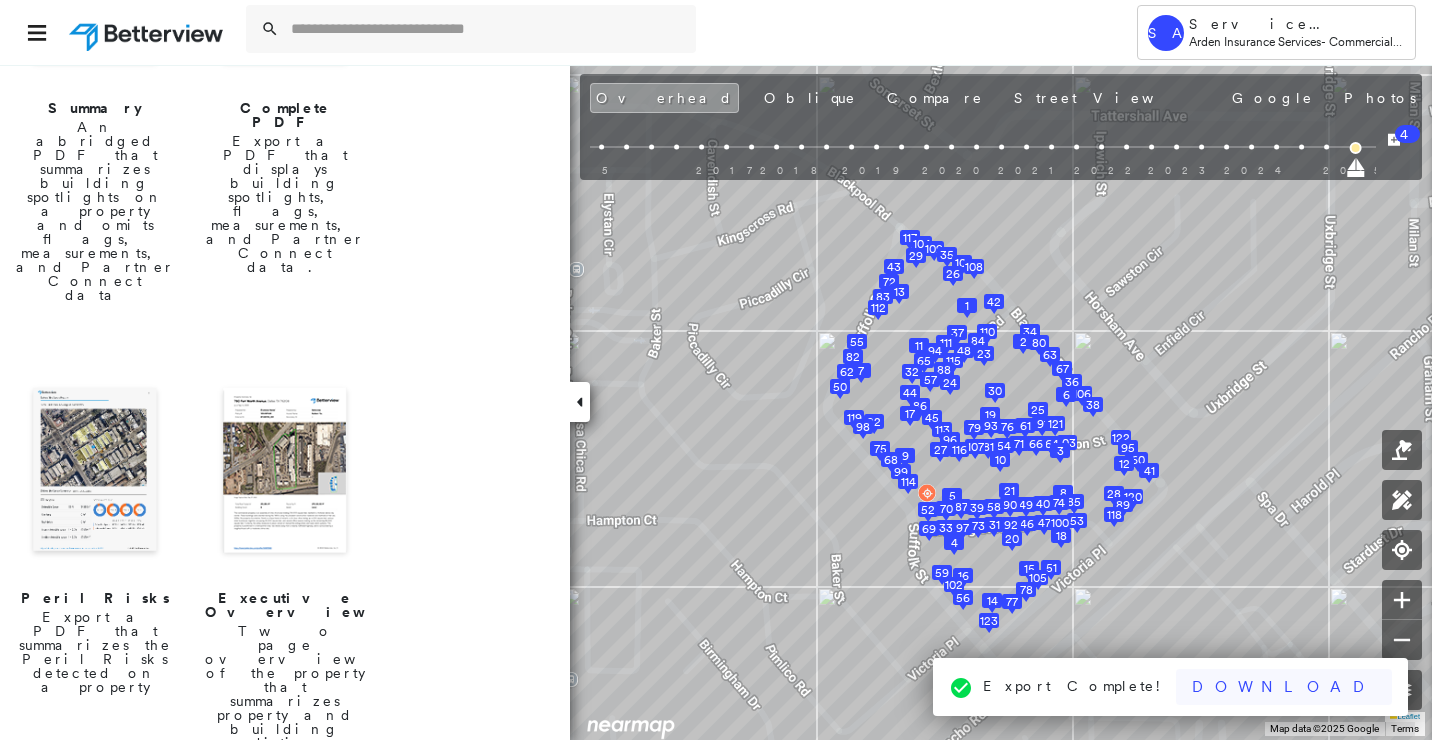 click on "Download" at bounding box center (1284, 687) 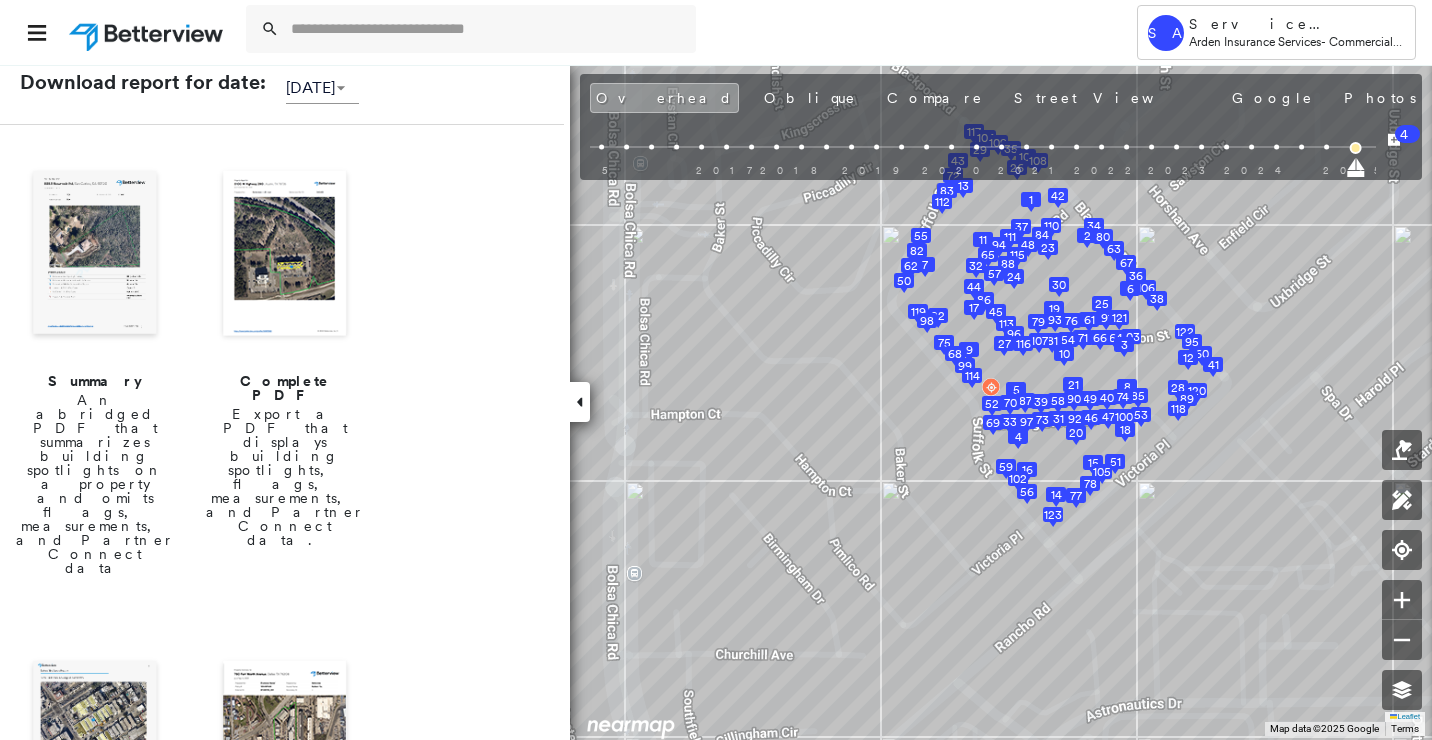 scroll, scrollTop: 0, scrollLeft: 0, axis: both 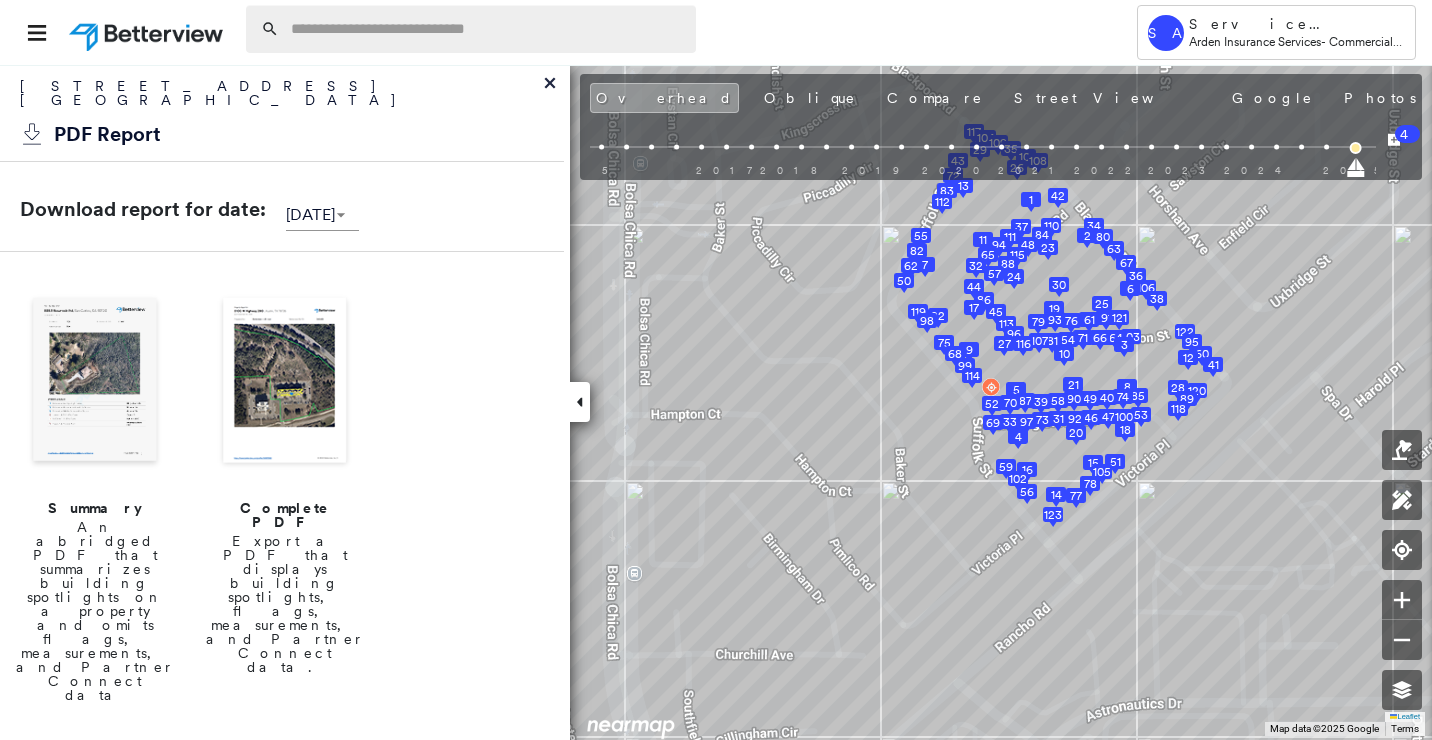 click at bounding box center [487, 29] 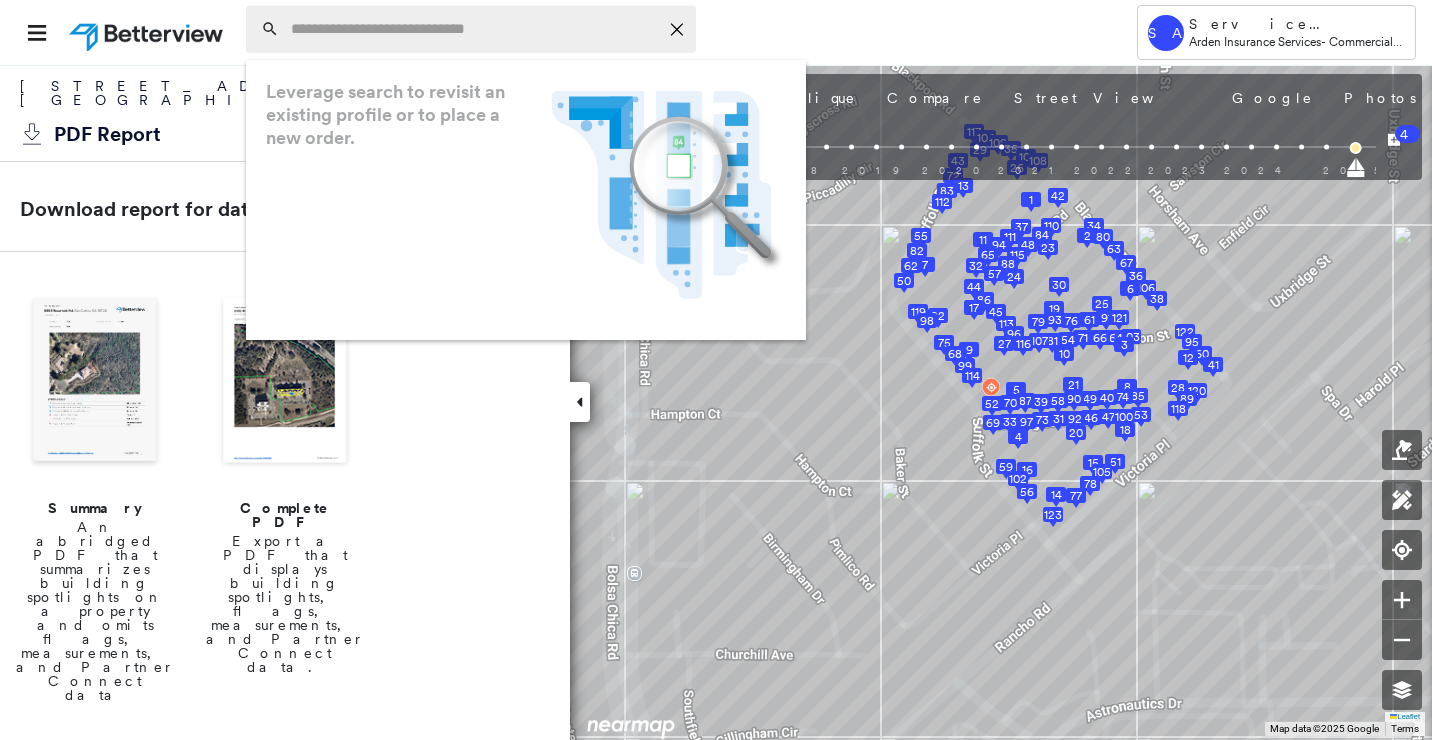 paste on "**********" 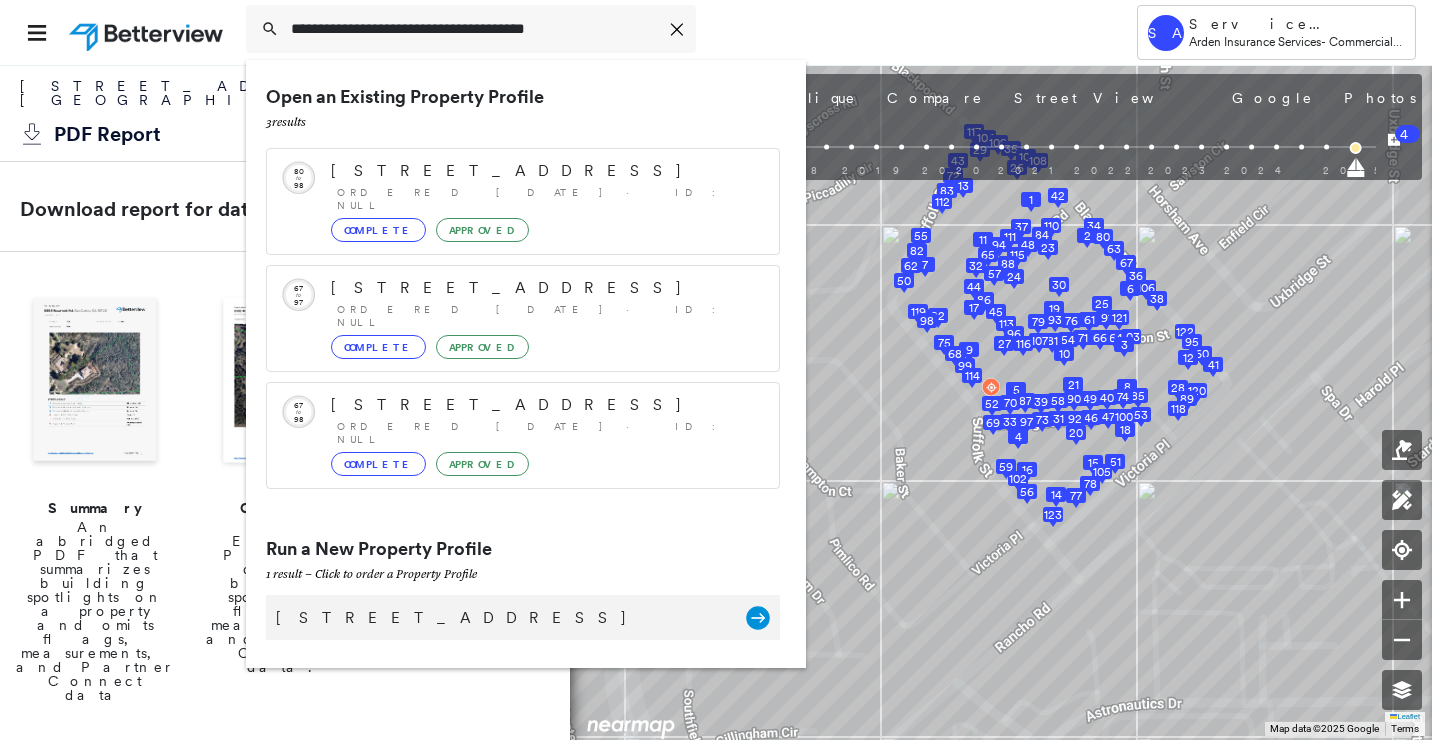 type on "**********" 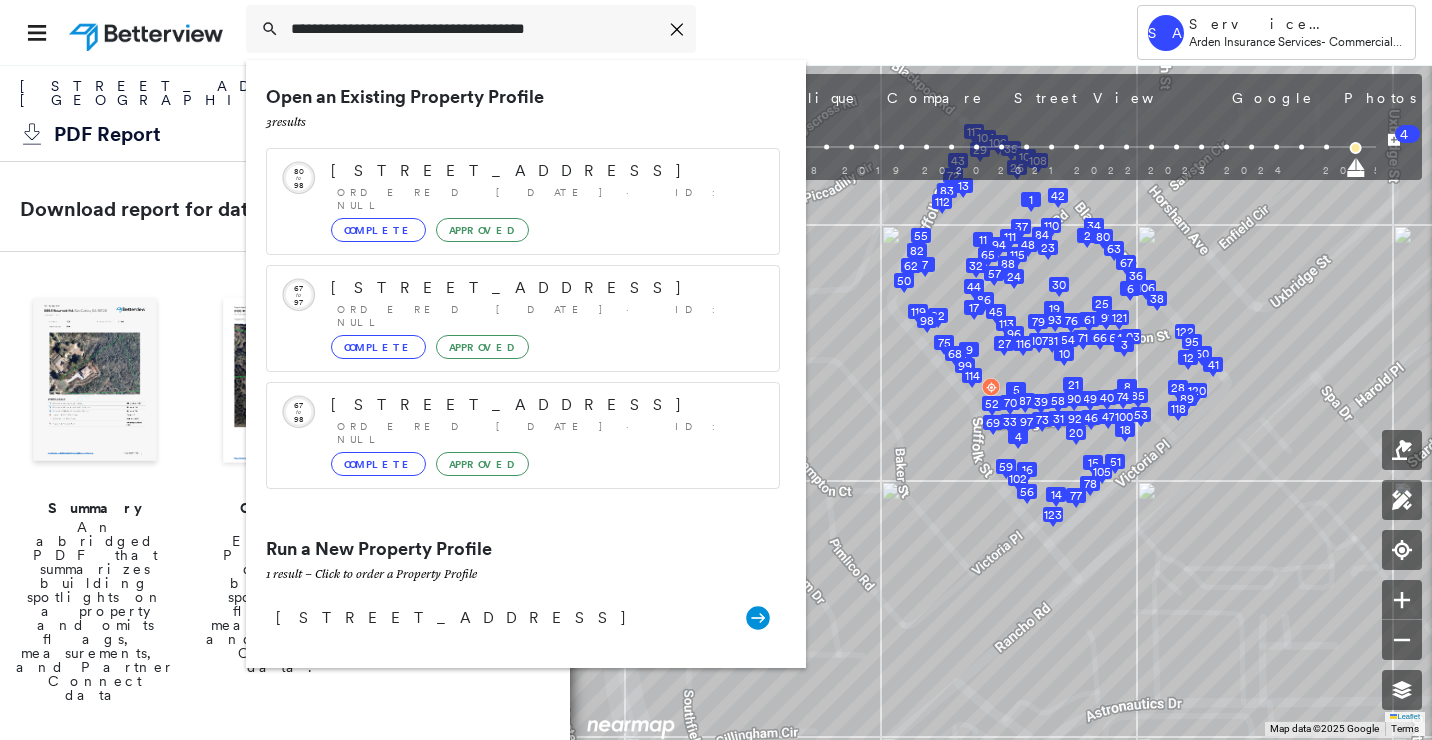 drag, startPoint x: 380, startPoint y: 585, endPoint x: 388, endPoint y: 519, distance: 66.48308 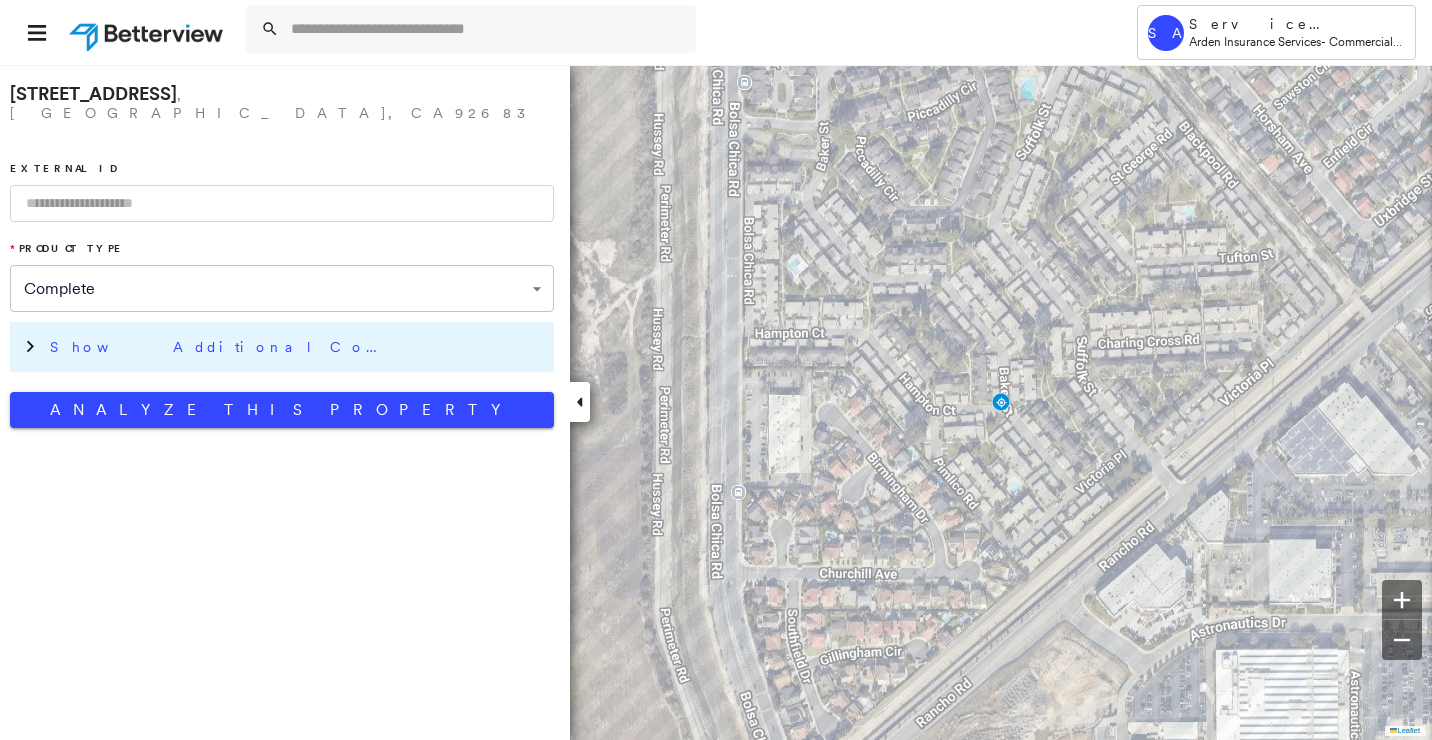 click on "Show Additional Company Data" at bounding box center (220, 347) 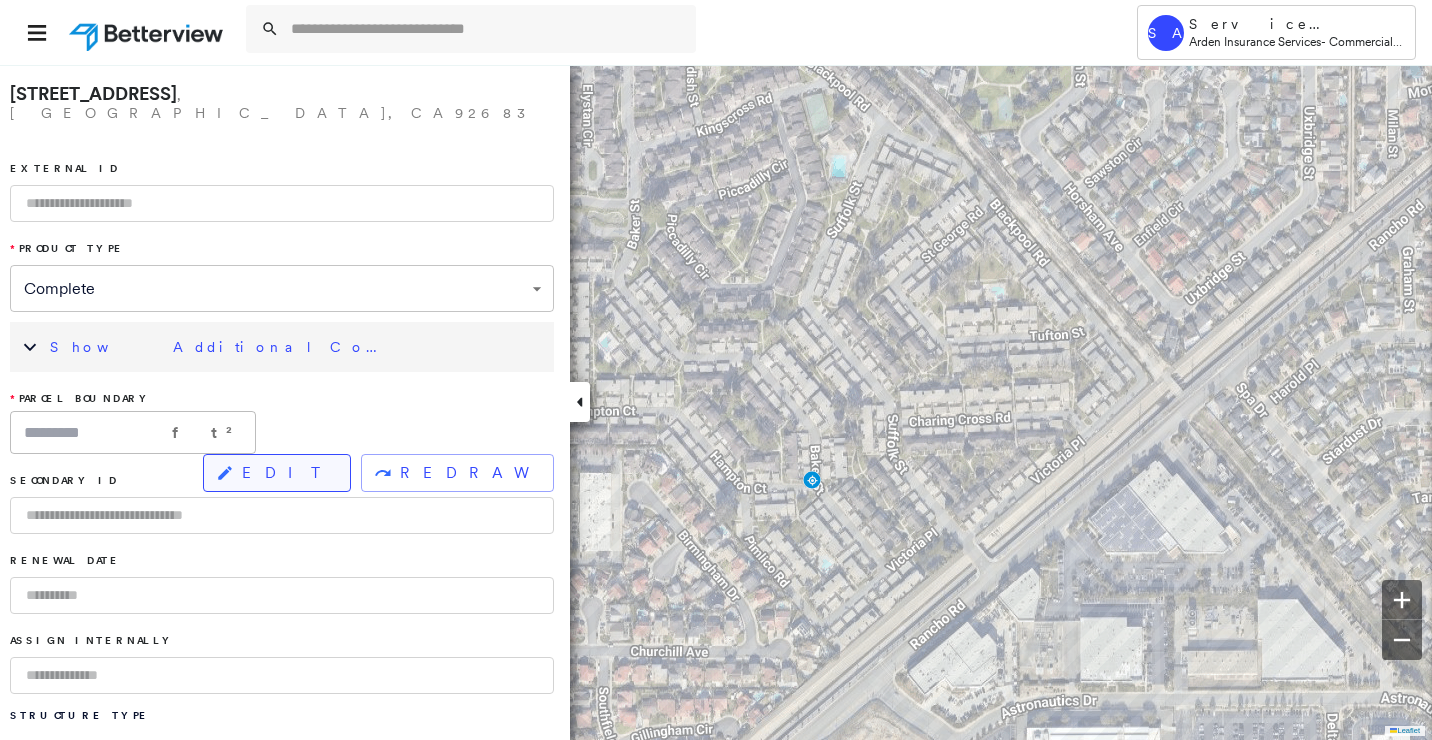 click on "EDIT" at bounding box center (288, 473) 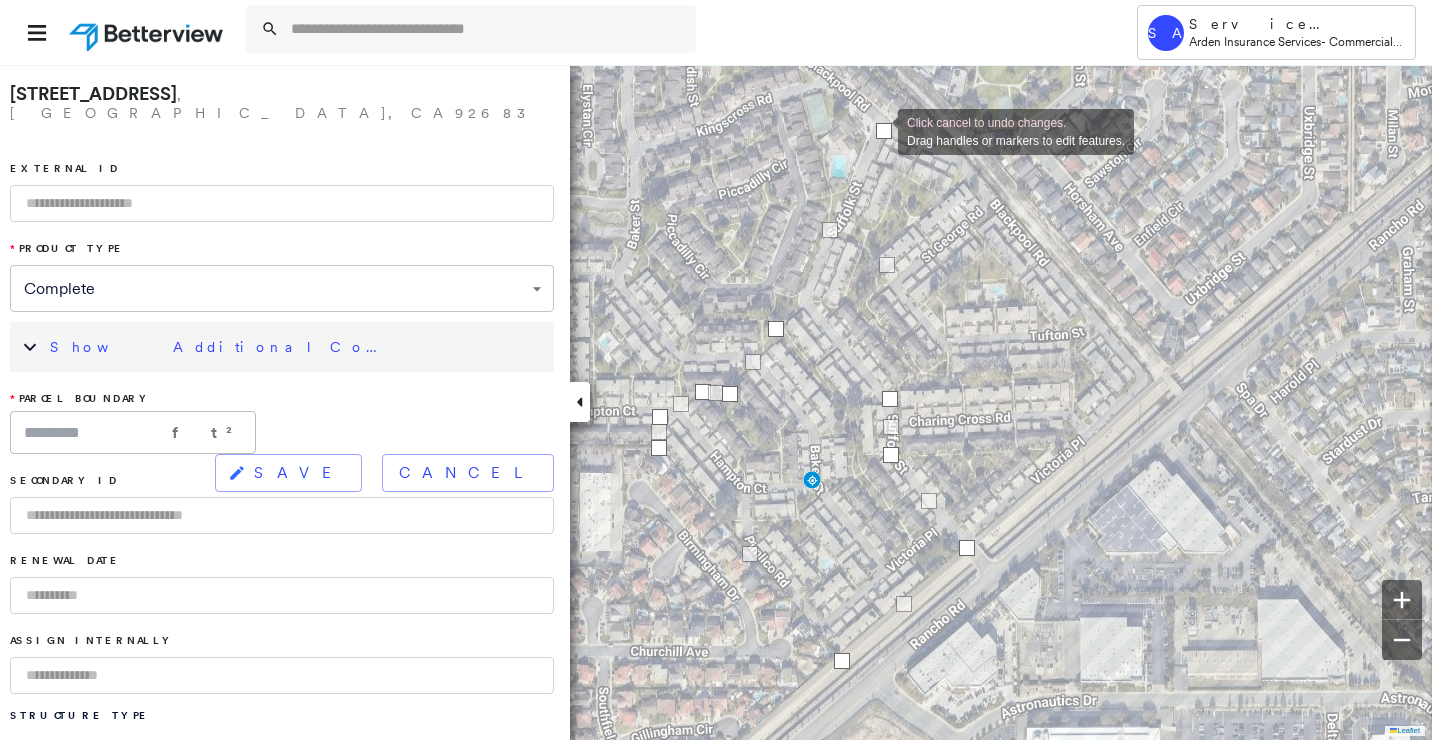 drag, startPoint x: 801, startPoint y: 300, endPoint x: 878, endPoint y: 130, distance: 186.62529 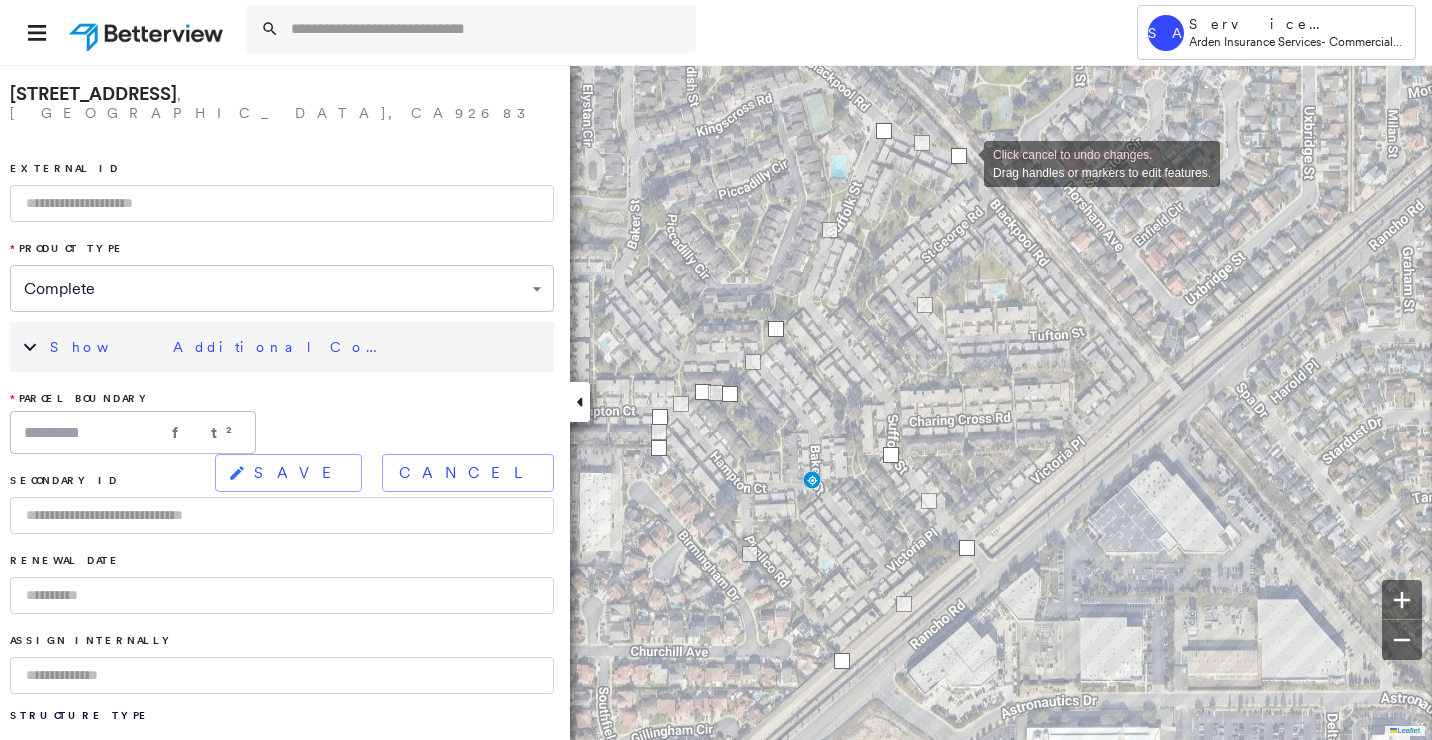 drag, startPoint x: 897, startPoint y: 405, endPoint x: 970, endPoint y: 157, distance: 258.52078 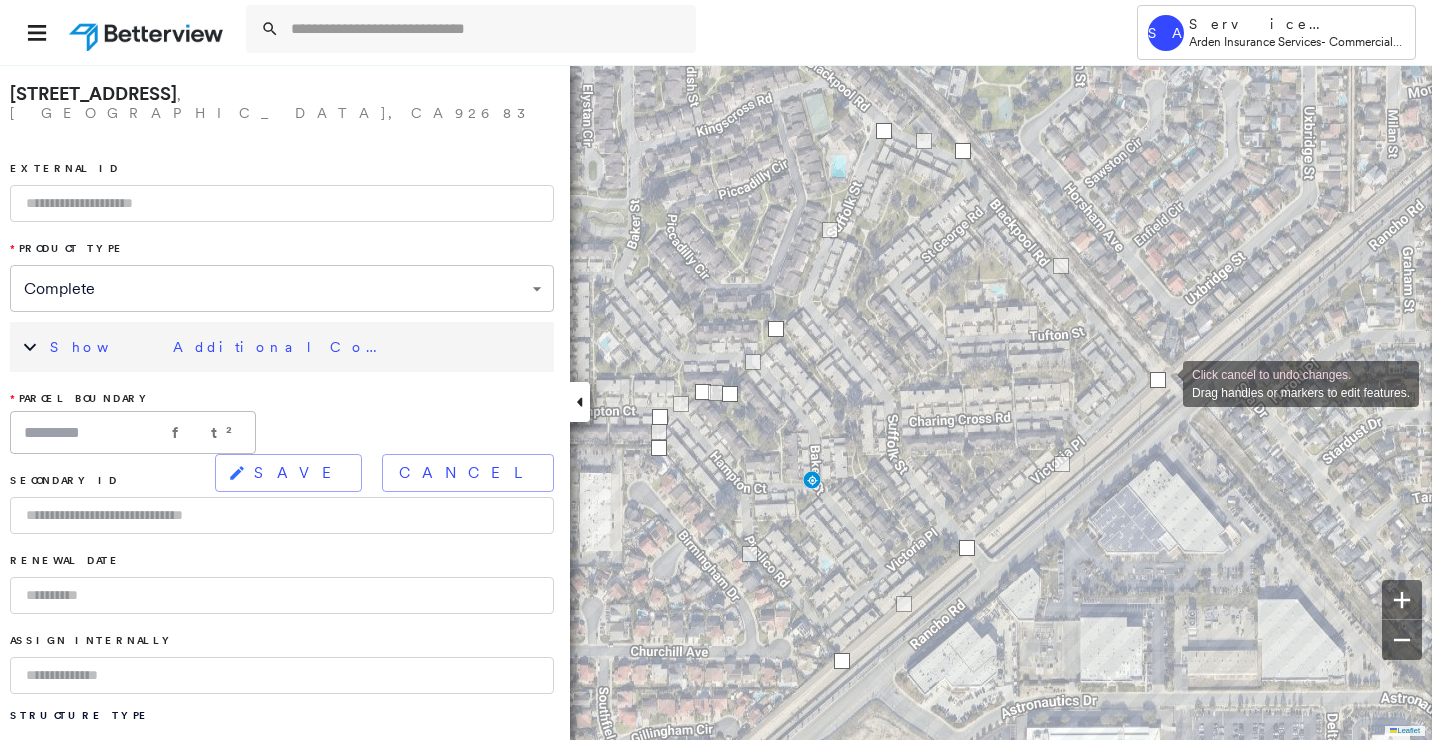 drag, startPoint x: 898, startPoint y: 459, endPoint x: 1105, endPoint y: 400, distance: 215.24405 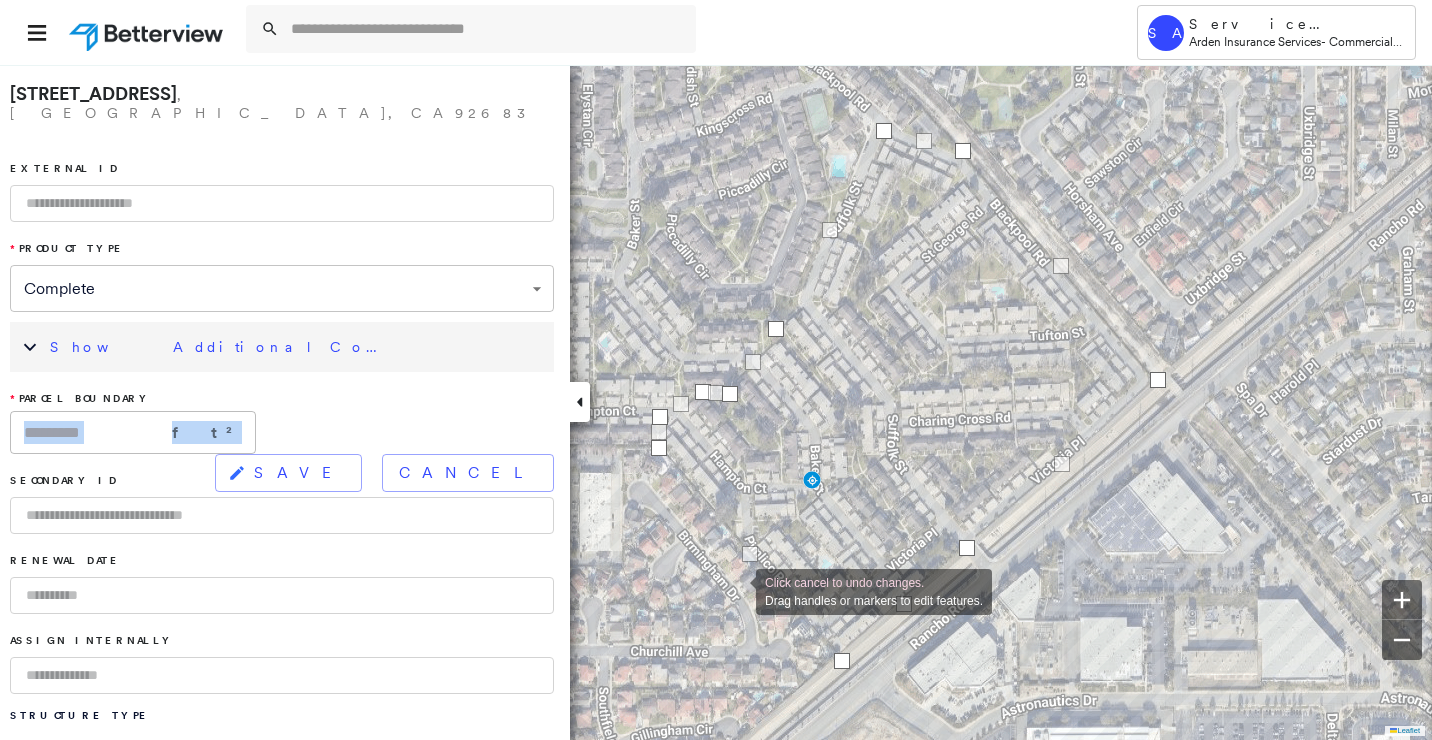 drag, startPoint x: 194, startPoint y: 417, endPoint x: 3, endPoint y: 418, distance: 191.00262 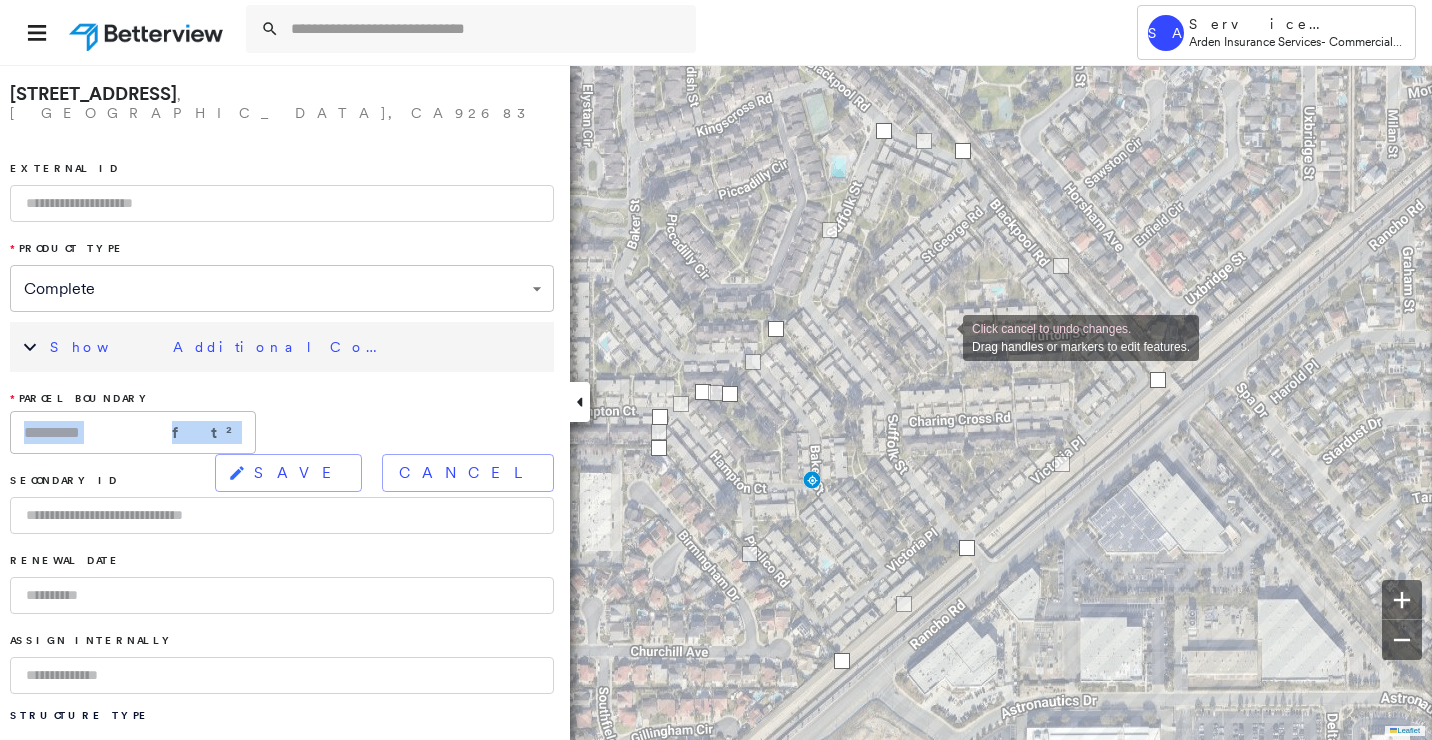 copy on "ft²" 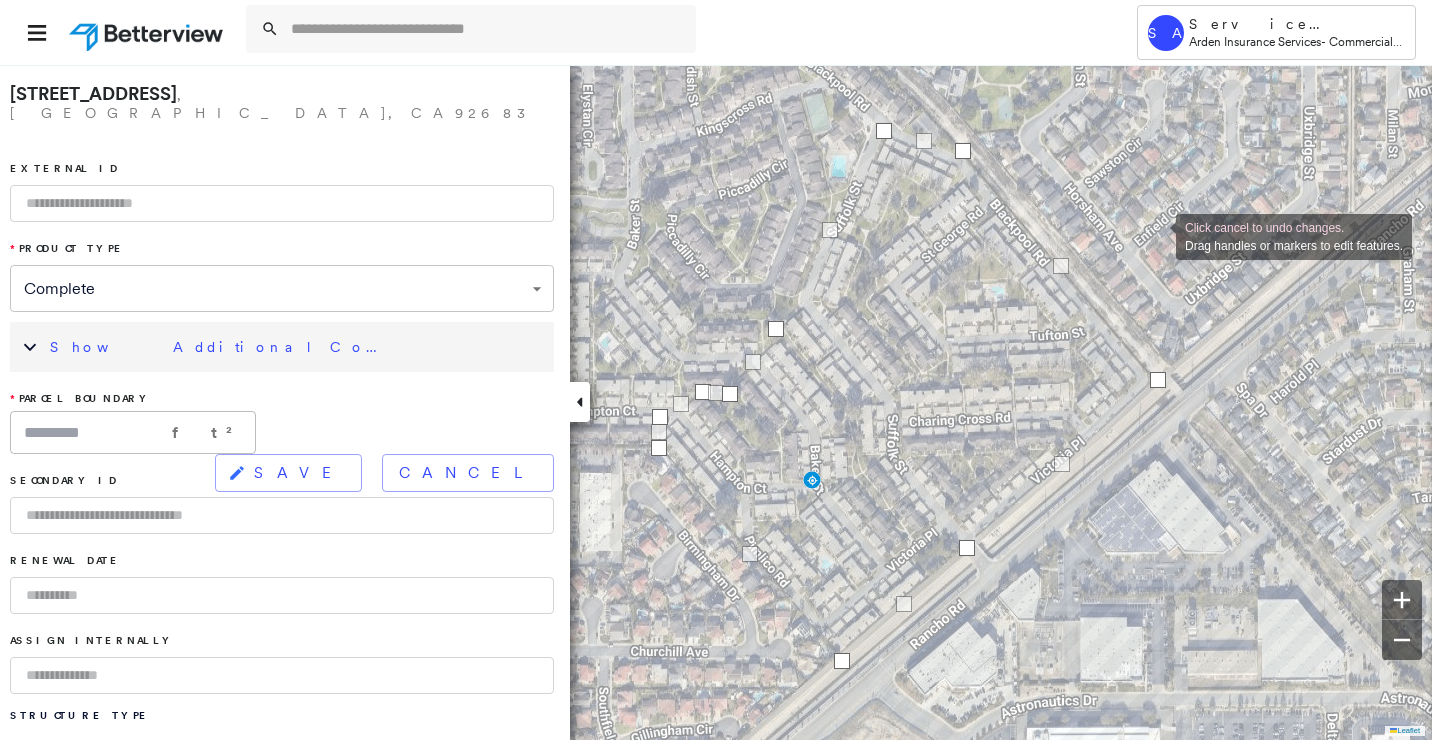 click on "* Parcel Boundary ********* ft² ​ SAVE Cancel" at bounding box center [282, 423] 